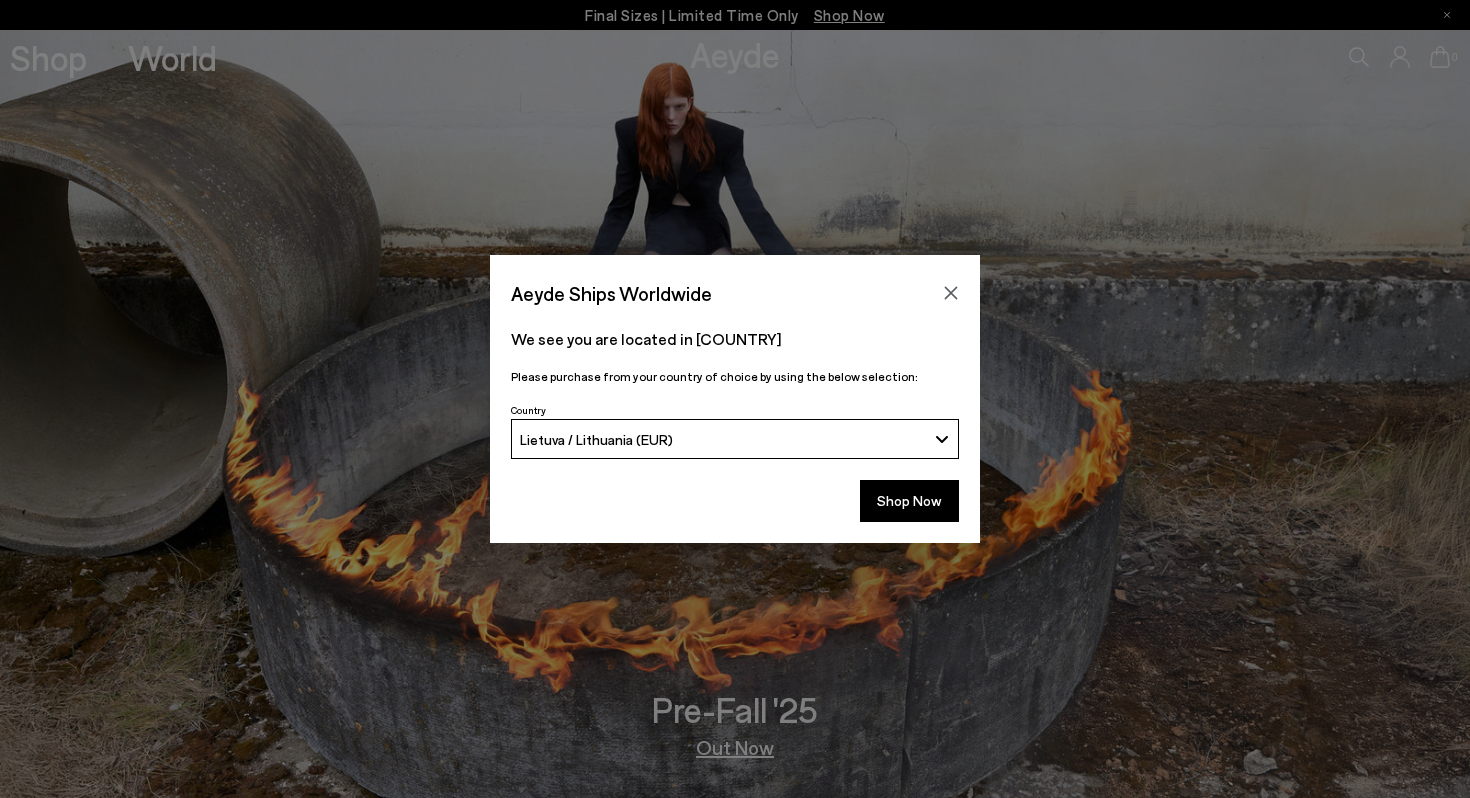 scroll, scrollTop: 0, scrollLeft: 0, axis: both 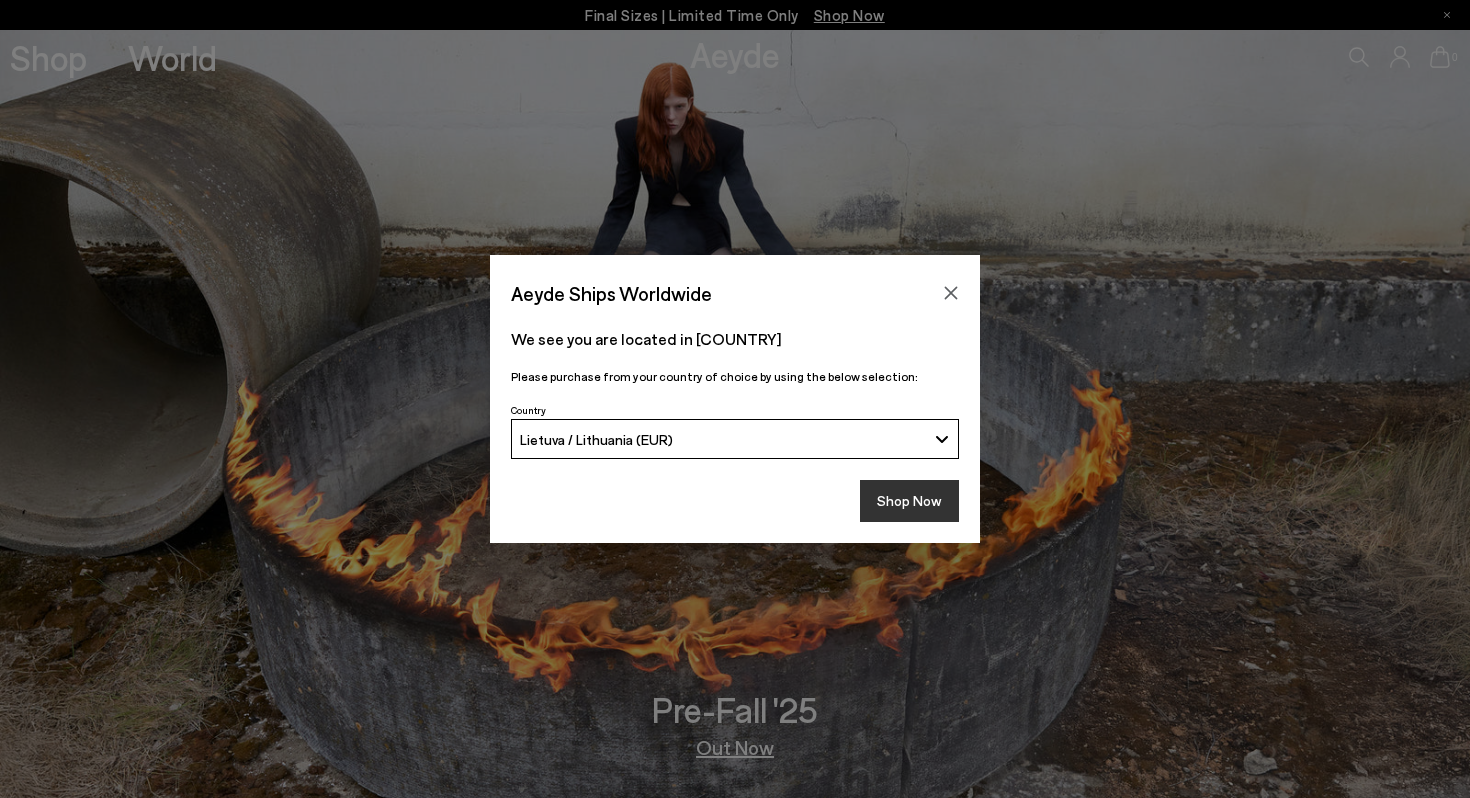 click on "Shop Now" at bounding box center (909, 501) 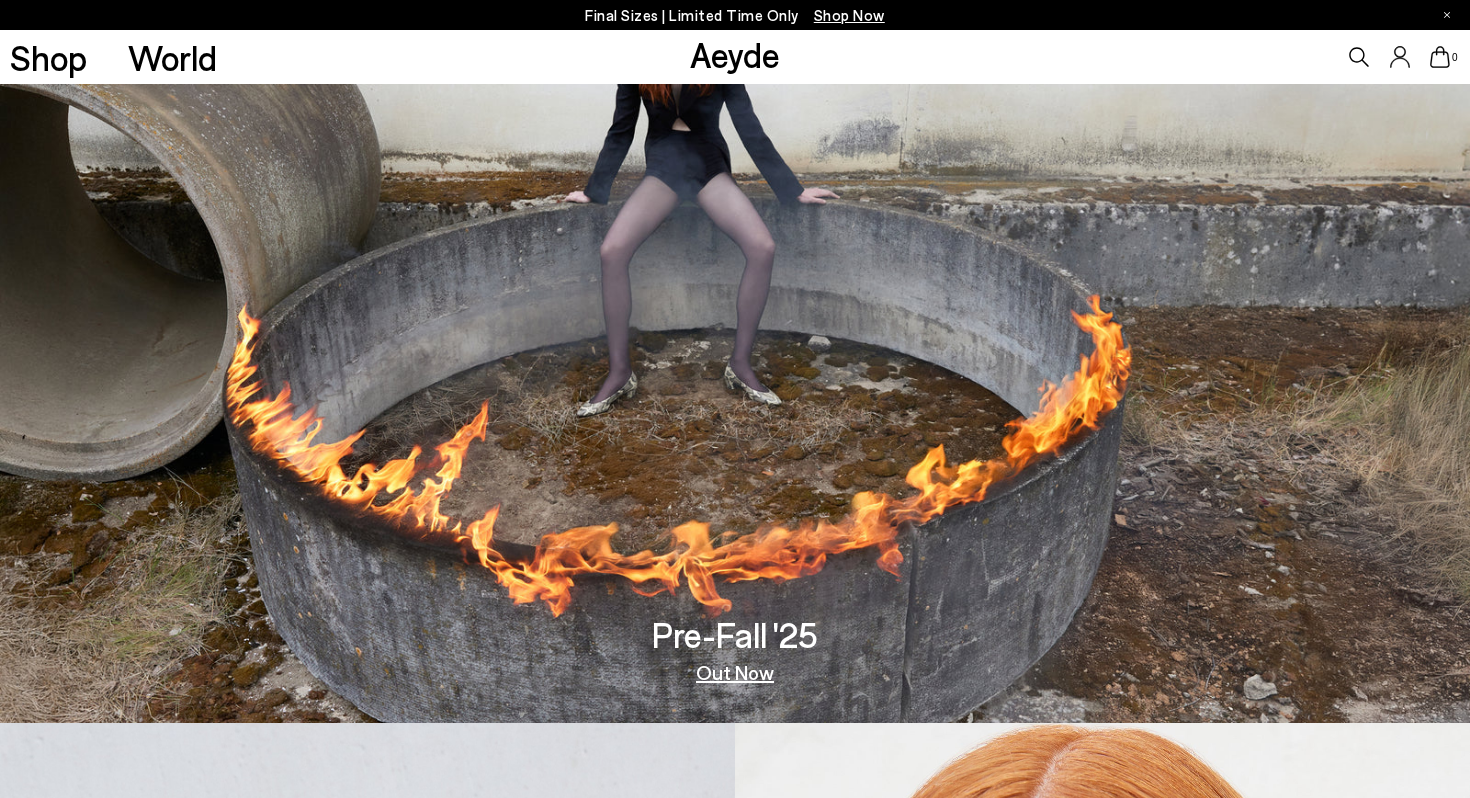 scroll, scrollTop: 92, scrollLeft: 0, axis: vertical 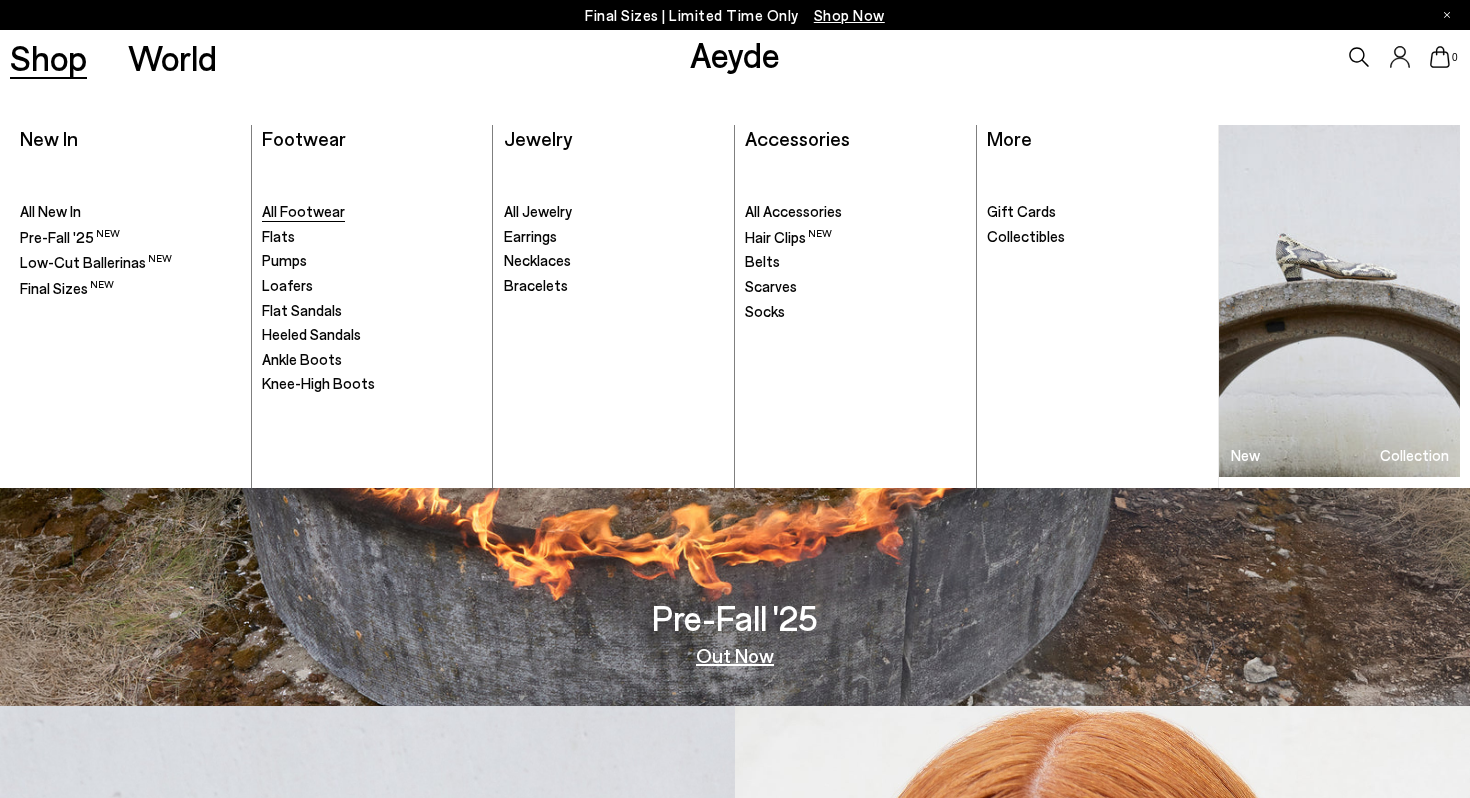 click on "All Footwear" at bounding box center (303, 211) 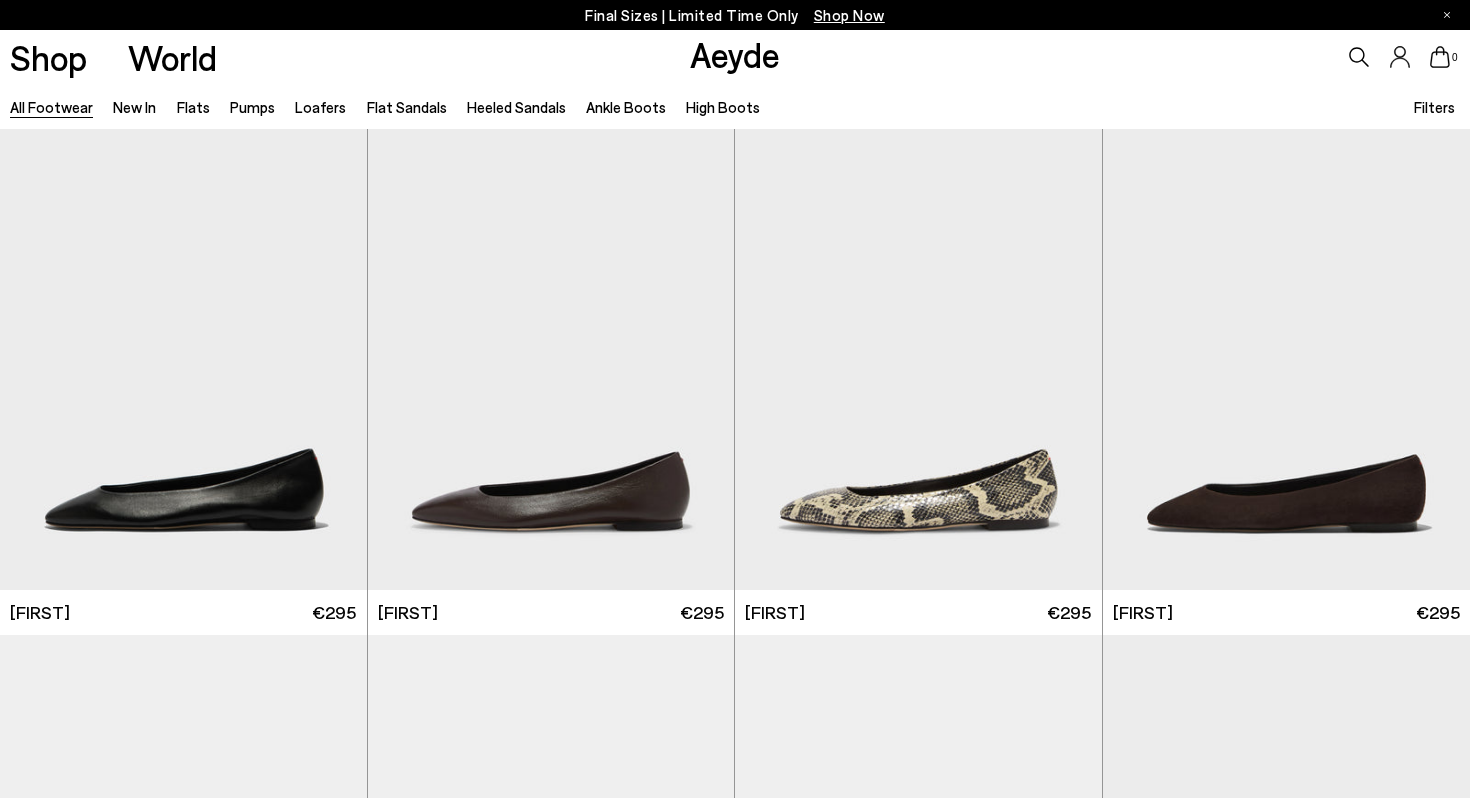 scroll, scrollTop: 0, scrollLeft: 0, axis: both 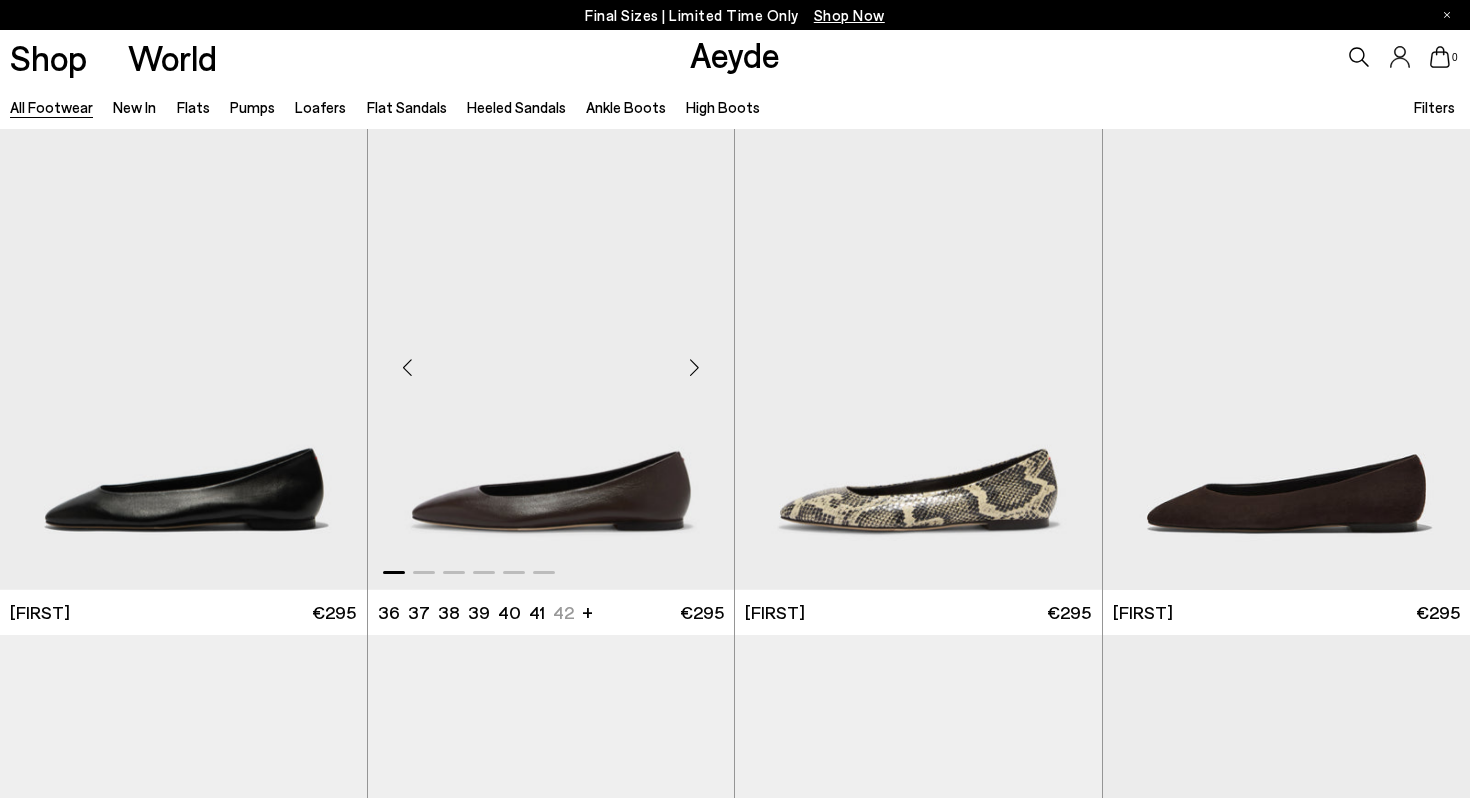 click at bounding box center (694, 368) 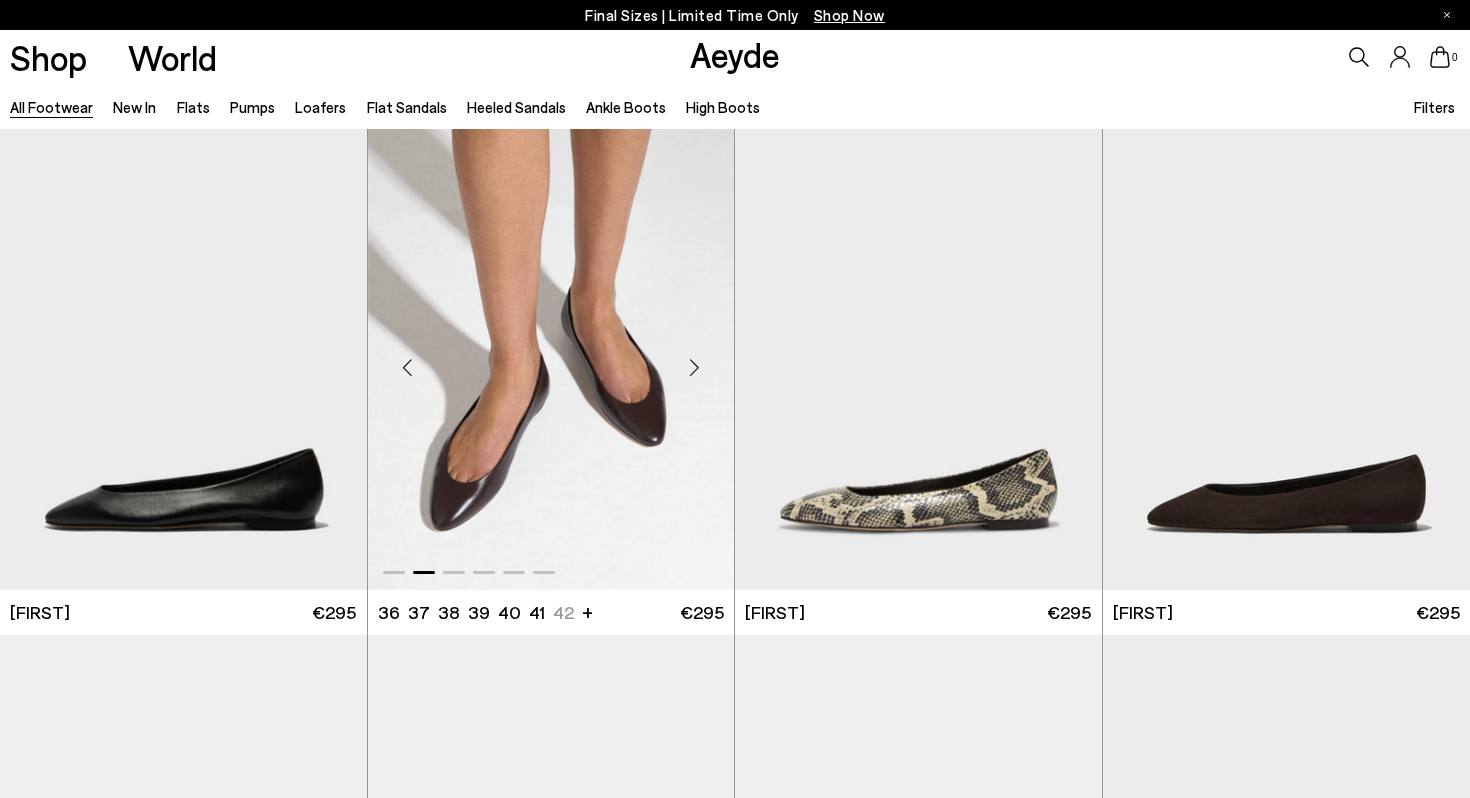 click at bounding box center [694, 368] 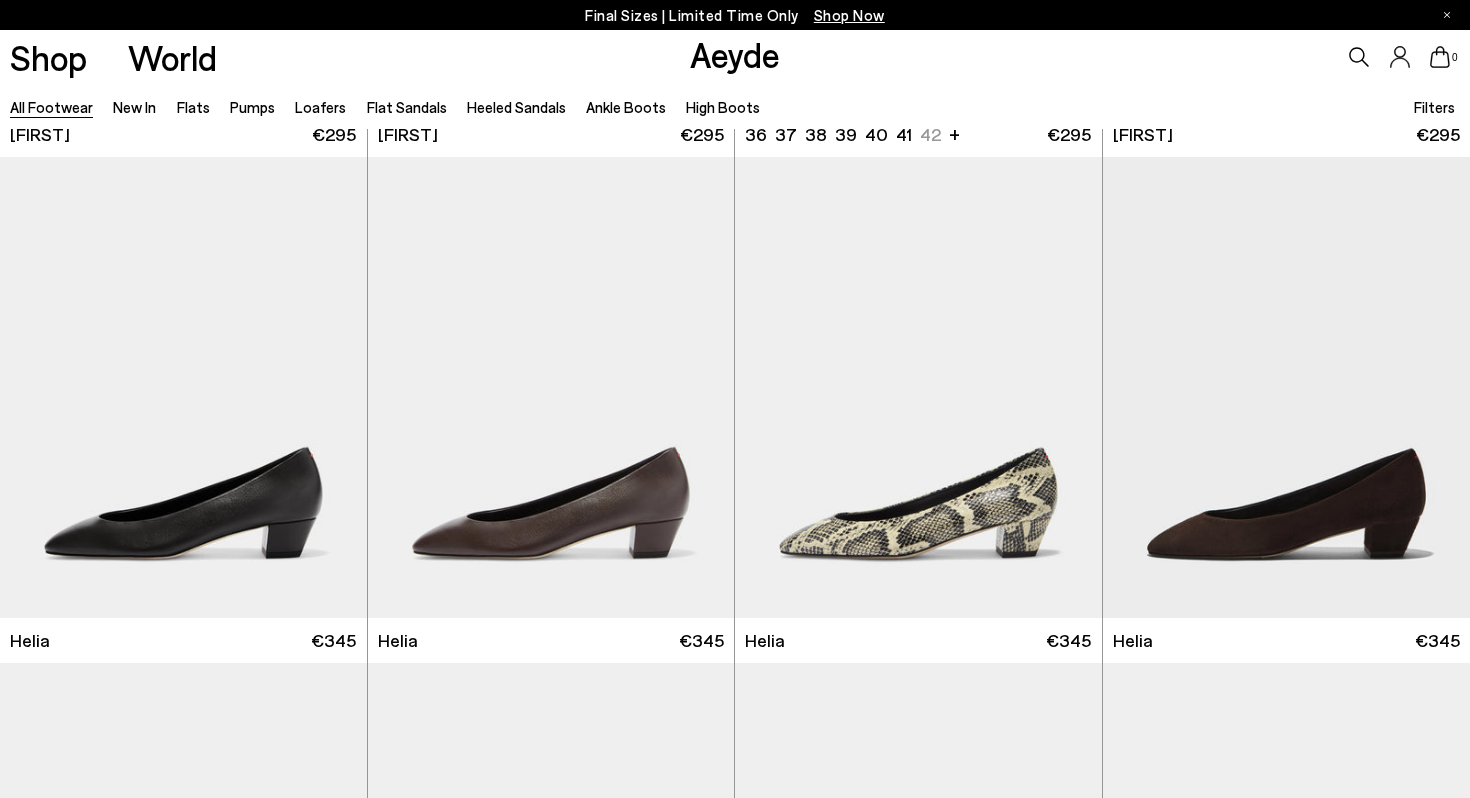 scroll, scrollTop: 557, scrollLeft: 0, axis: vertical 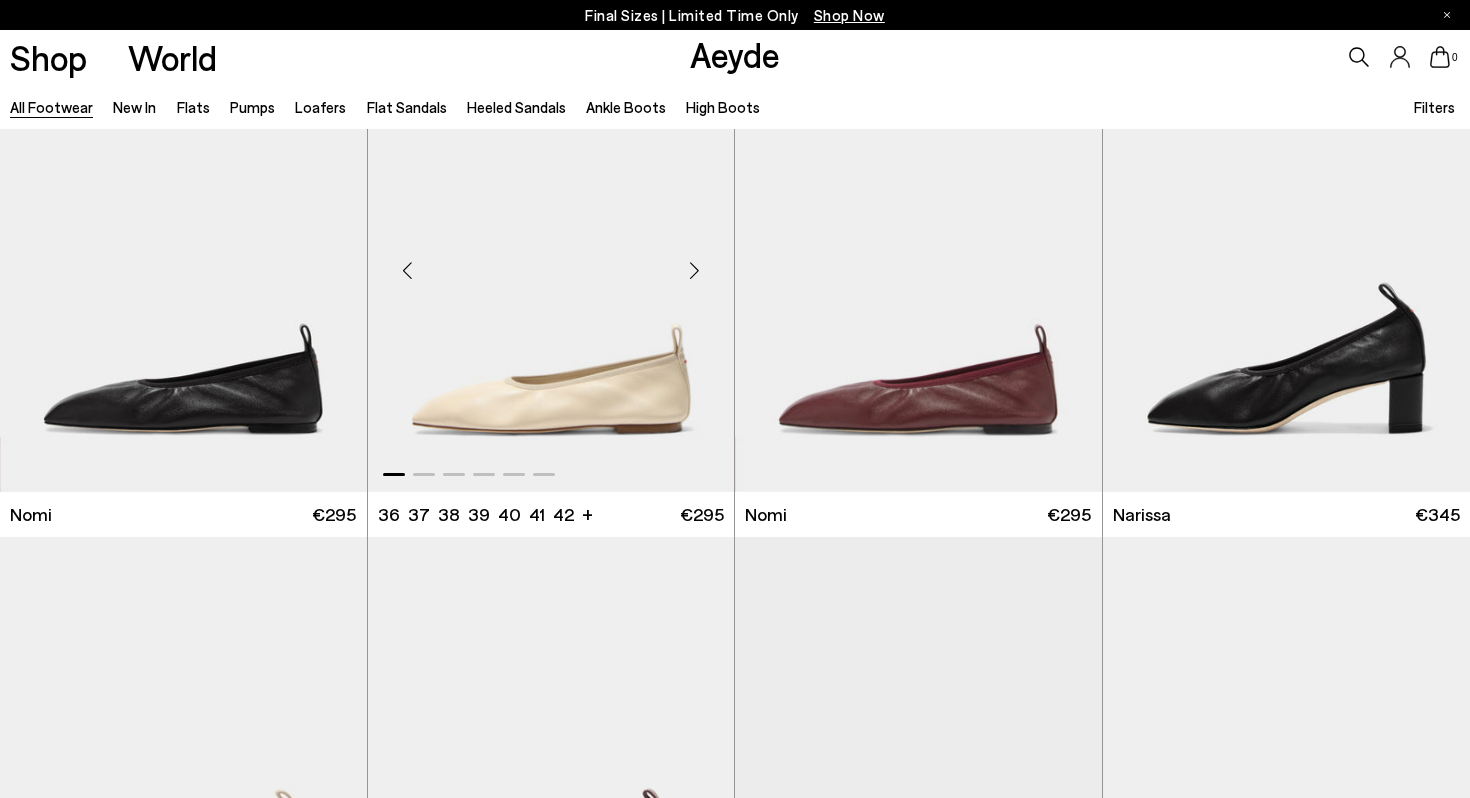 click at bounding box center (694, 270) 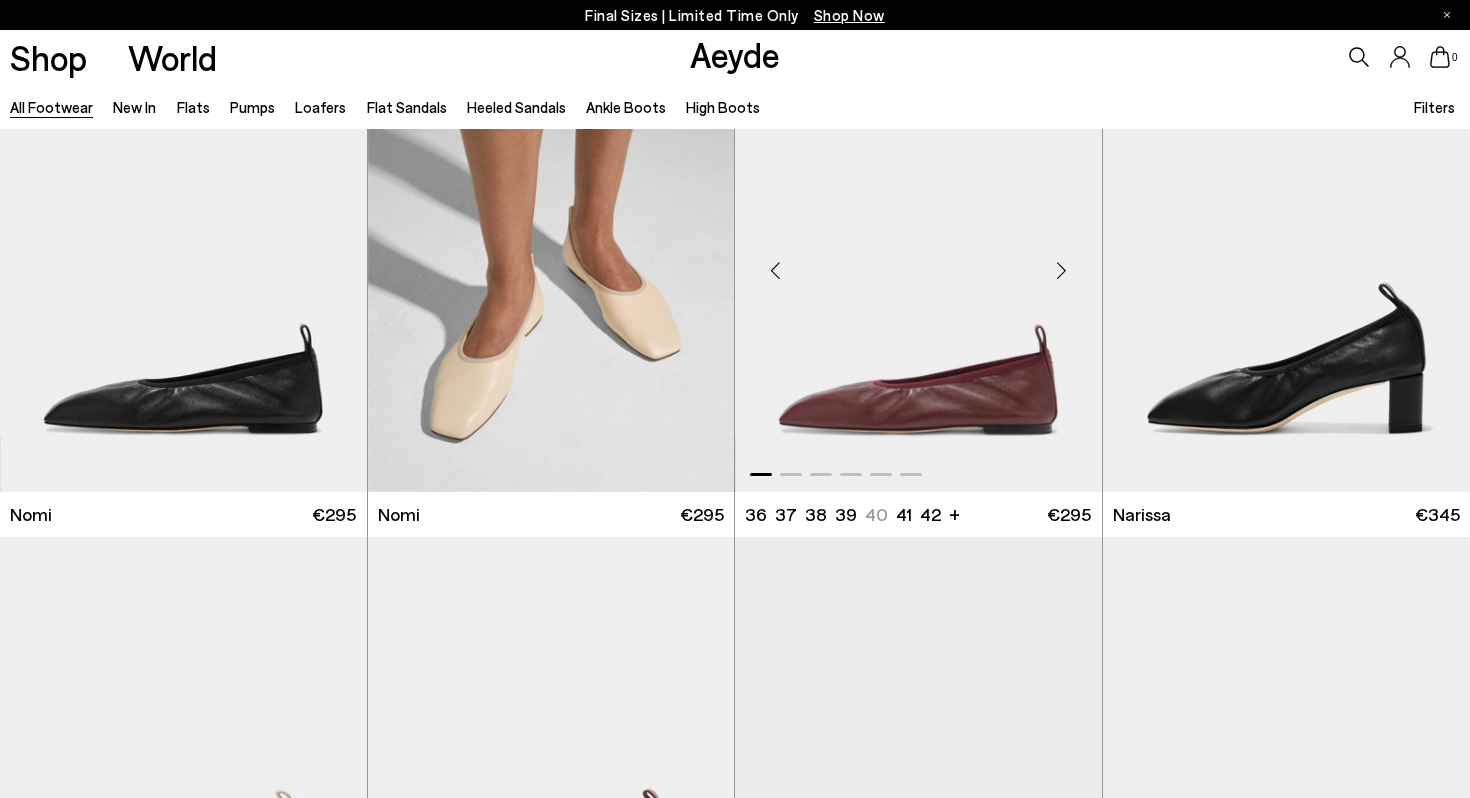click at bounding box center (1062, 270) 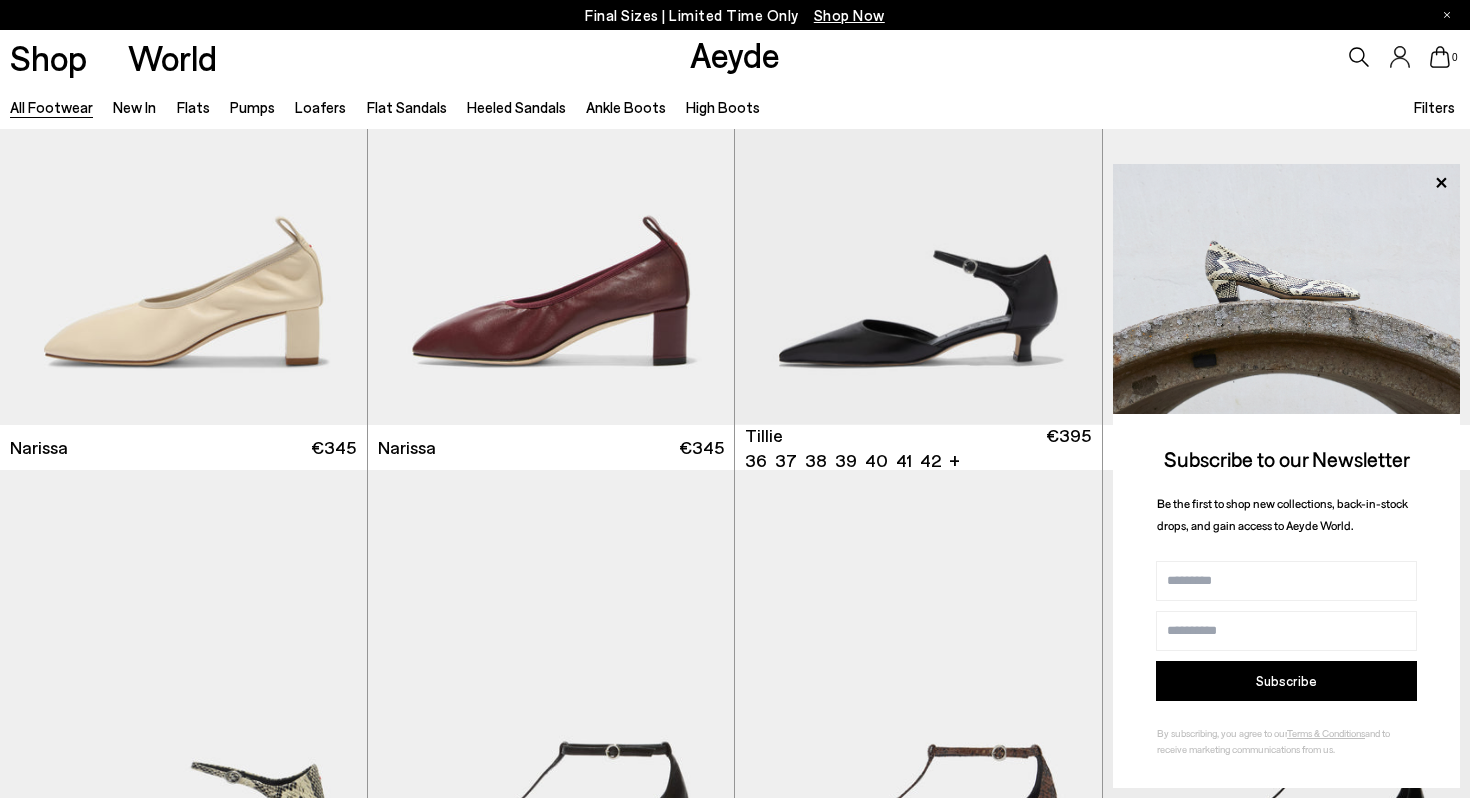 scroll, scrollTop: 2193, scrollLeft: 0, axis: vertical 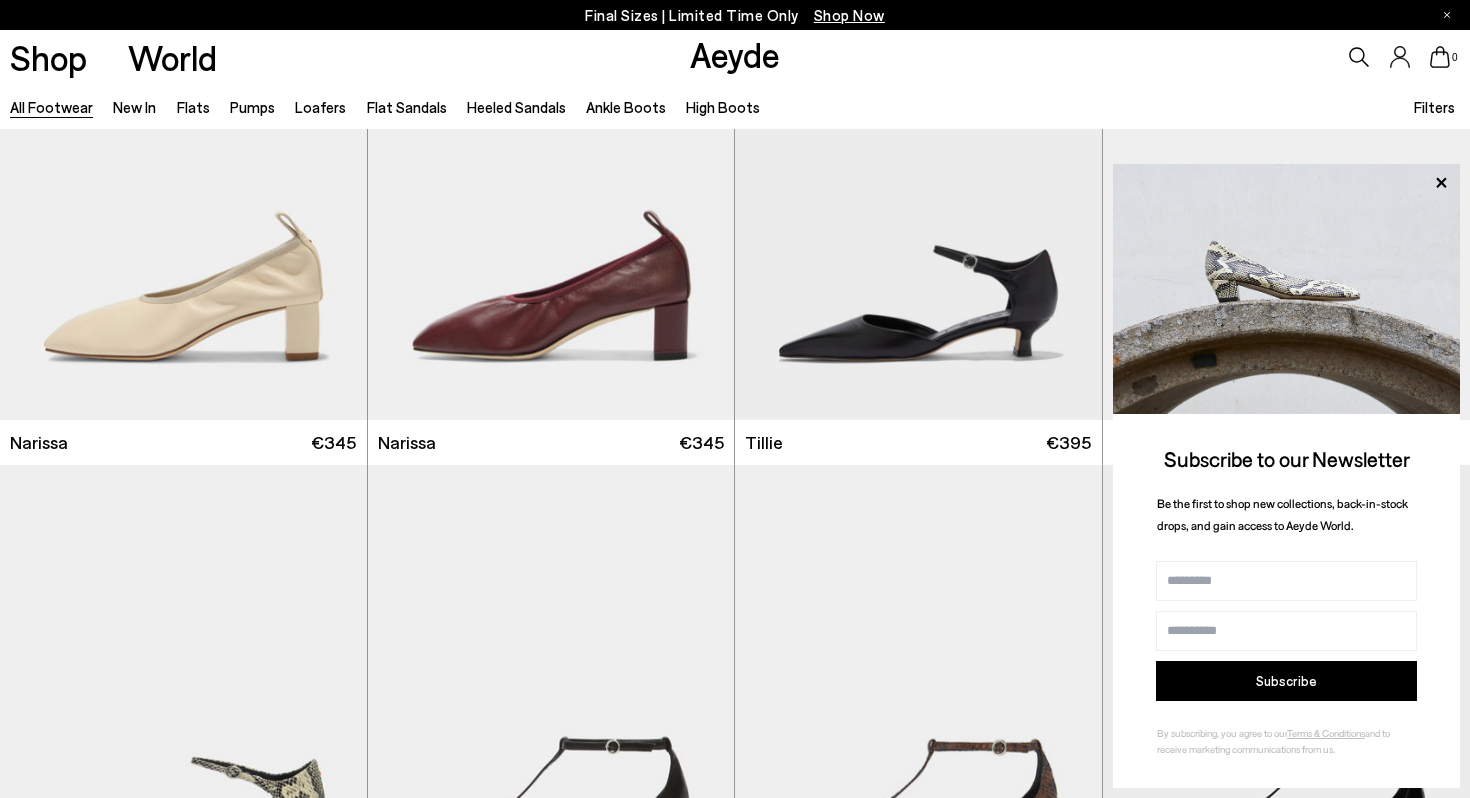 click on "Shop Now" at bounding box center (849, 15) 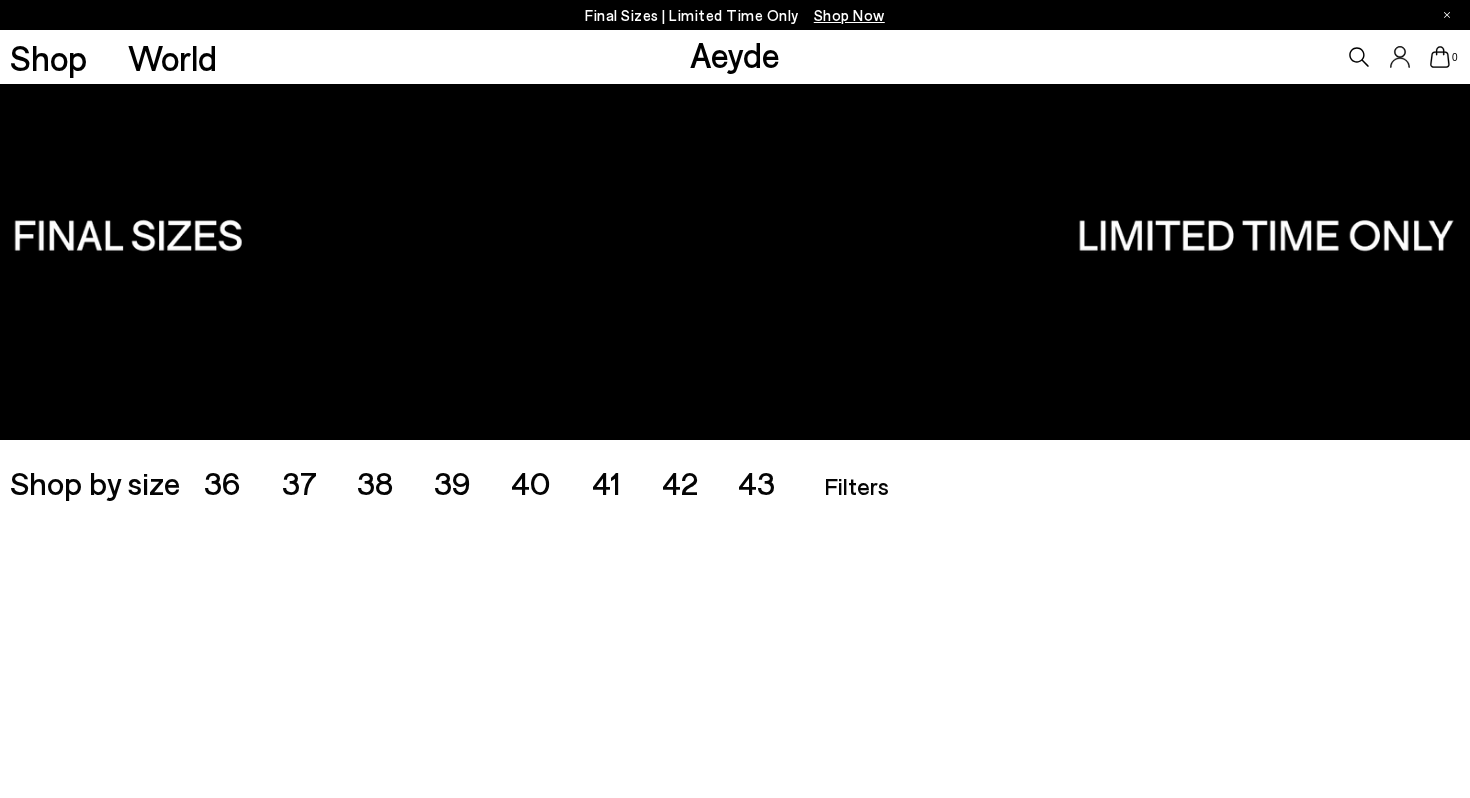 scroll, scrollTop: 0, scrollLeft: 0, axis: both 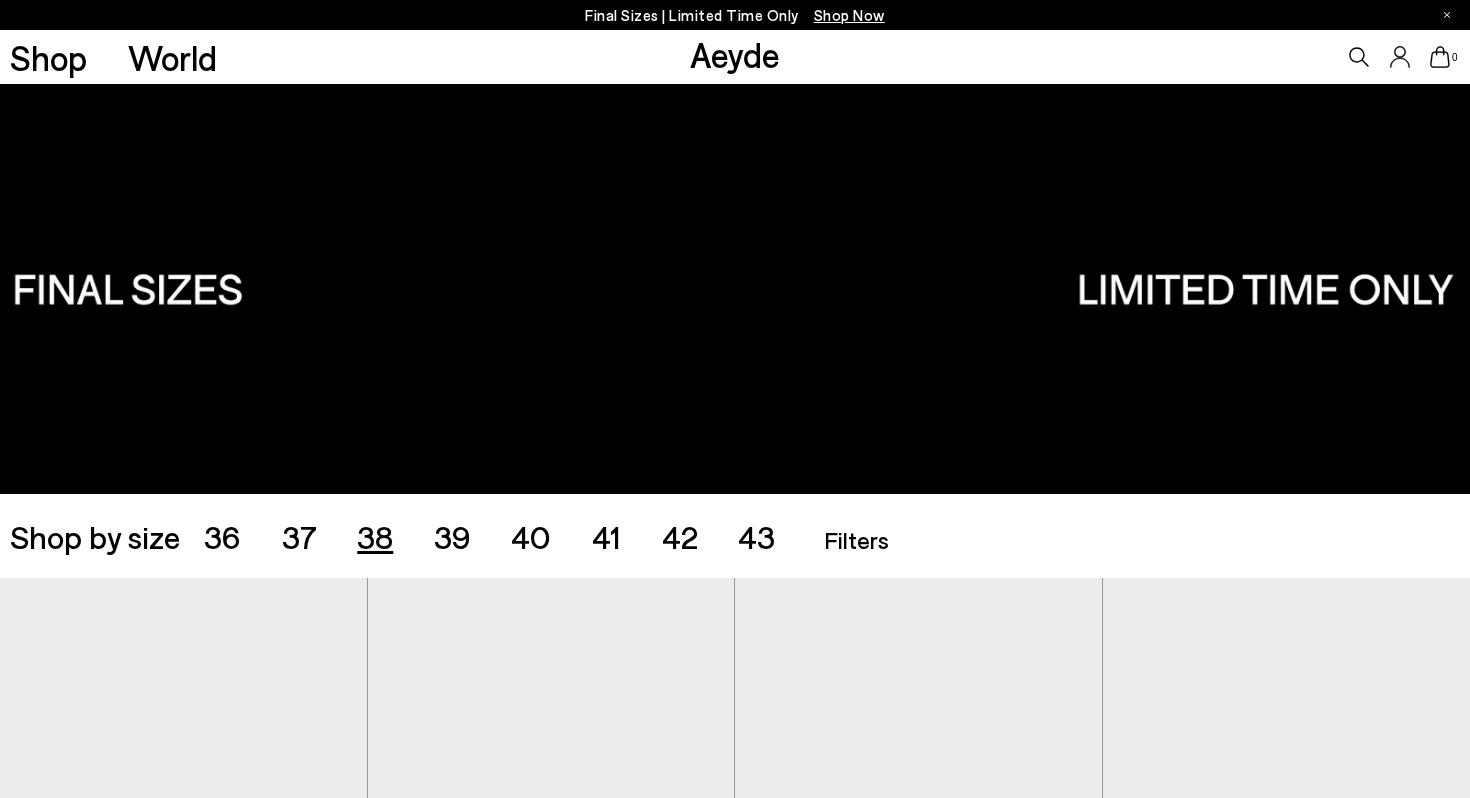 click on "38" at bounding box center [375, 536] 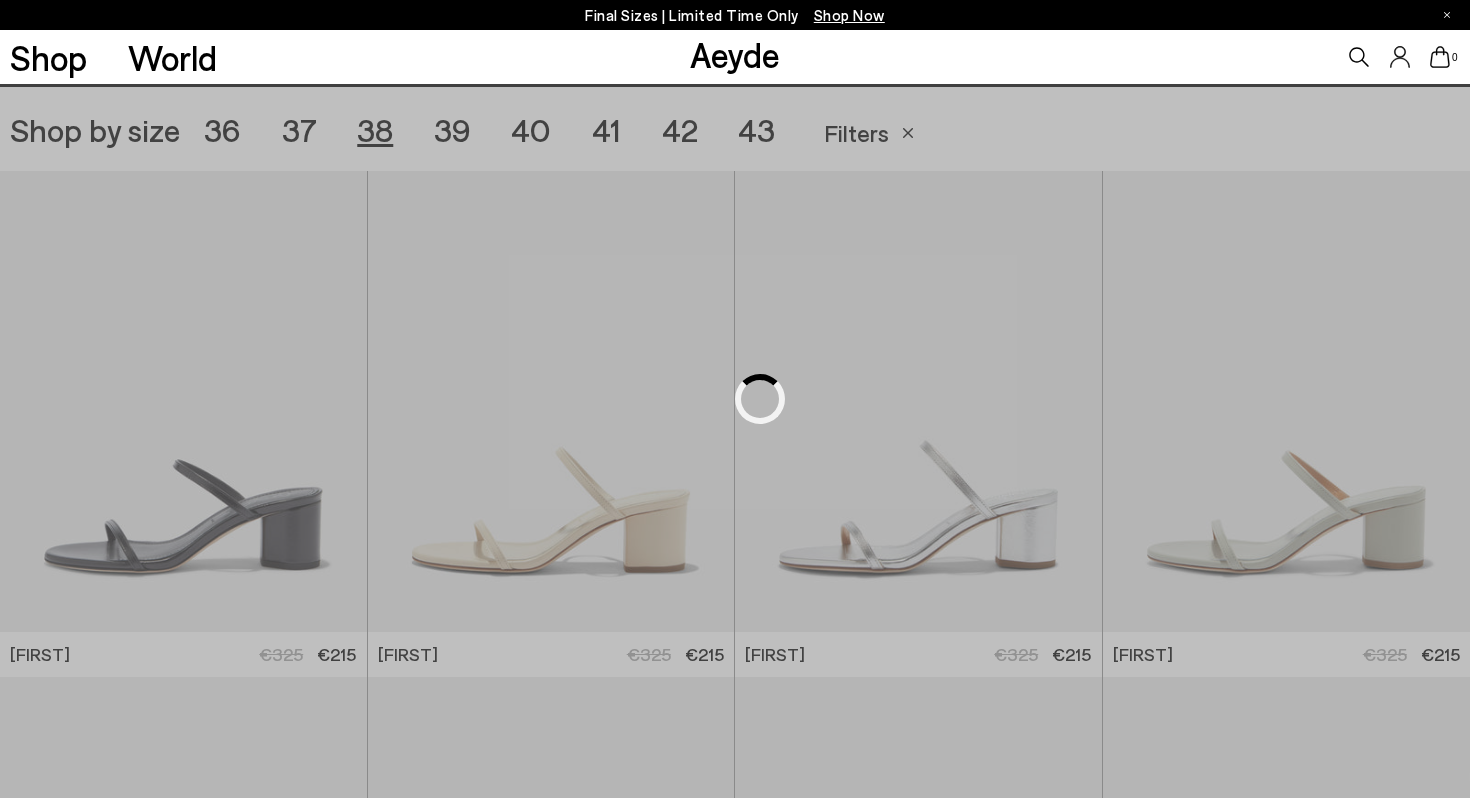 scroll, scrollTop: 409, scrollLeft: 0, axis: vertical 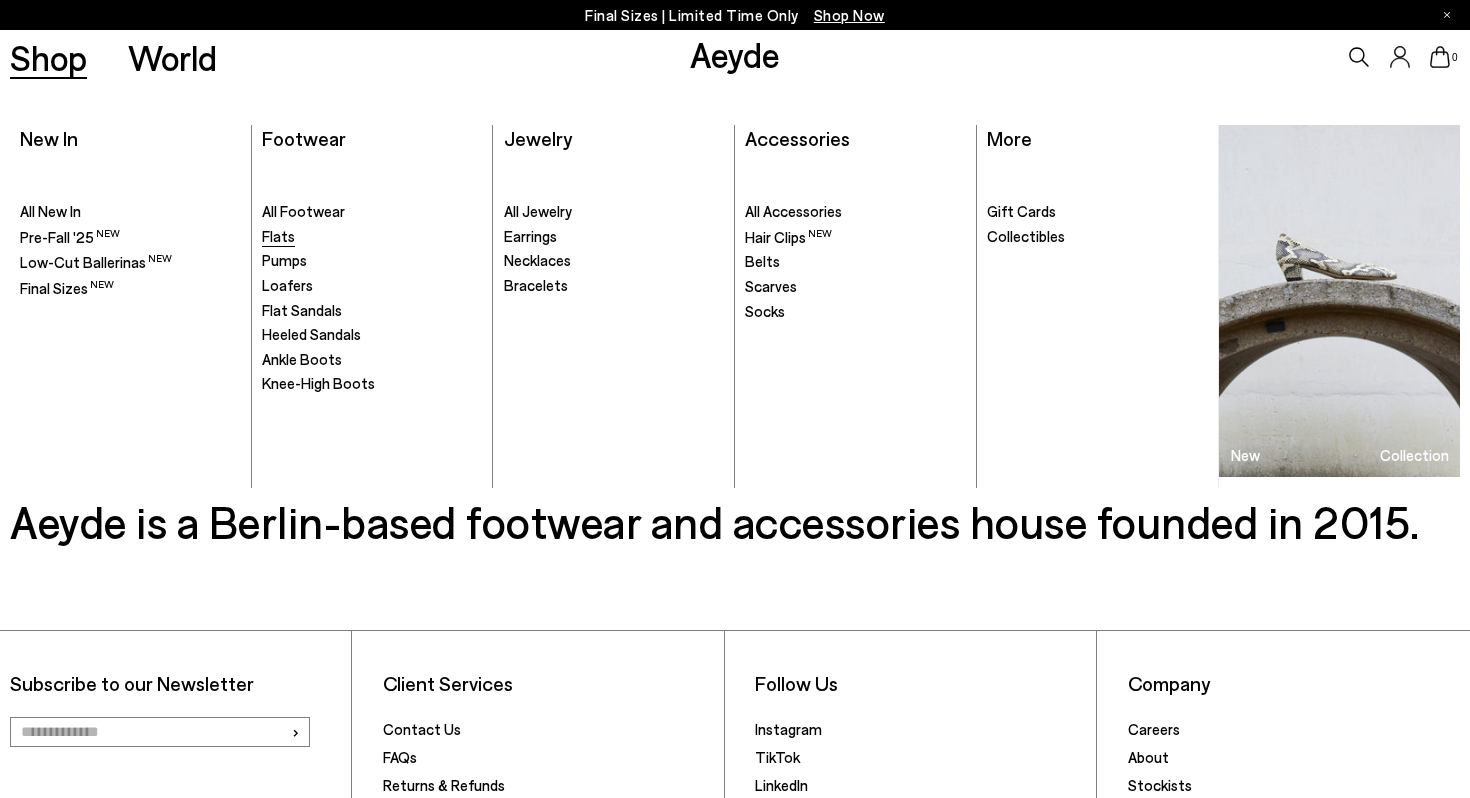 click on "Flats" at bounding box center (278, 236) 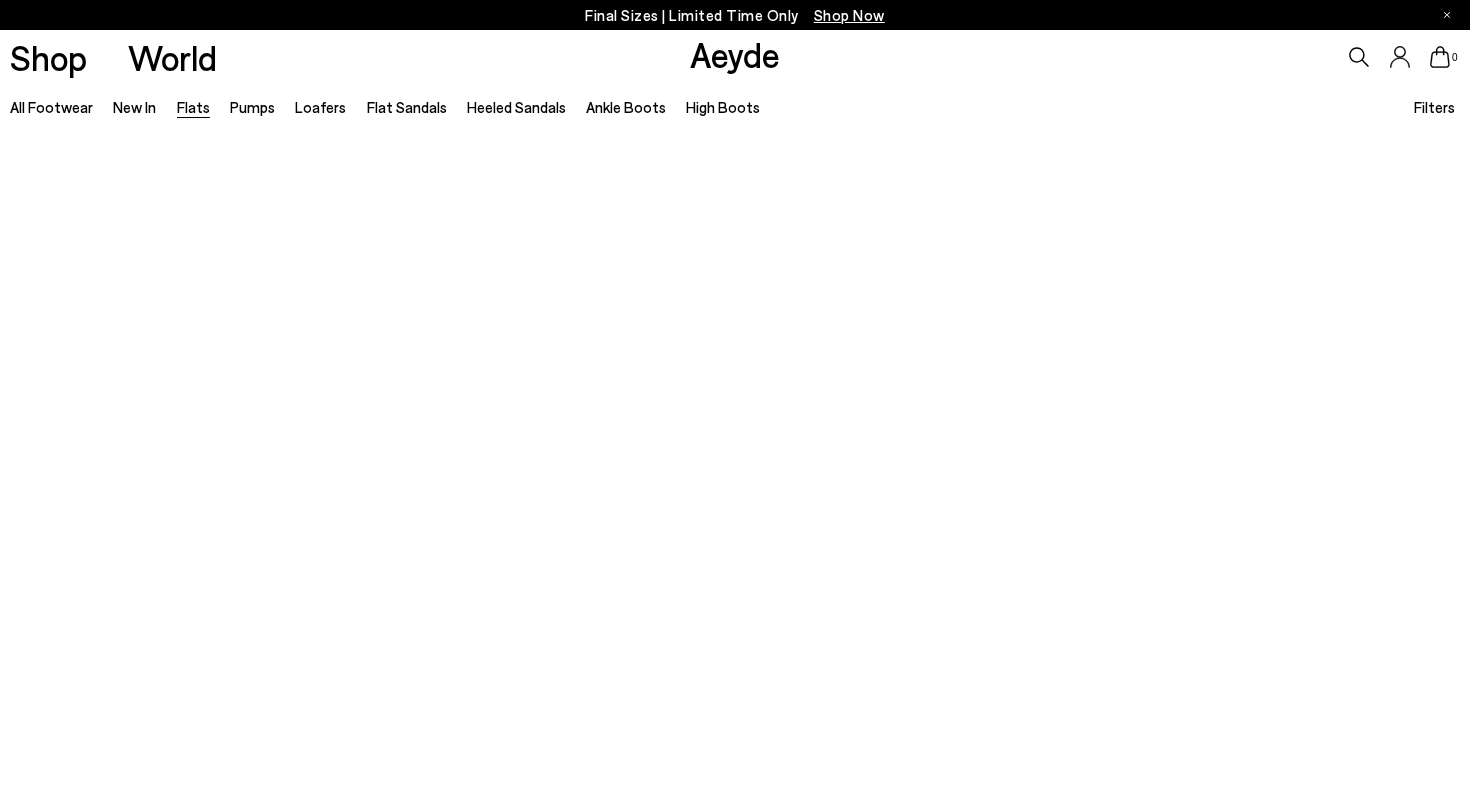 scroll, scrollTop: 0, scrollLeft: 0, axis: both 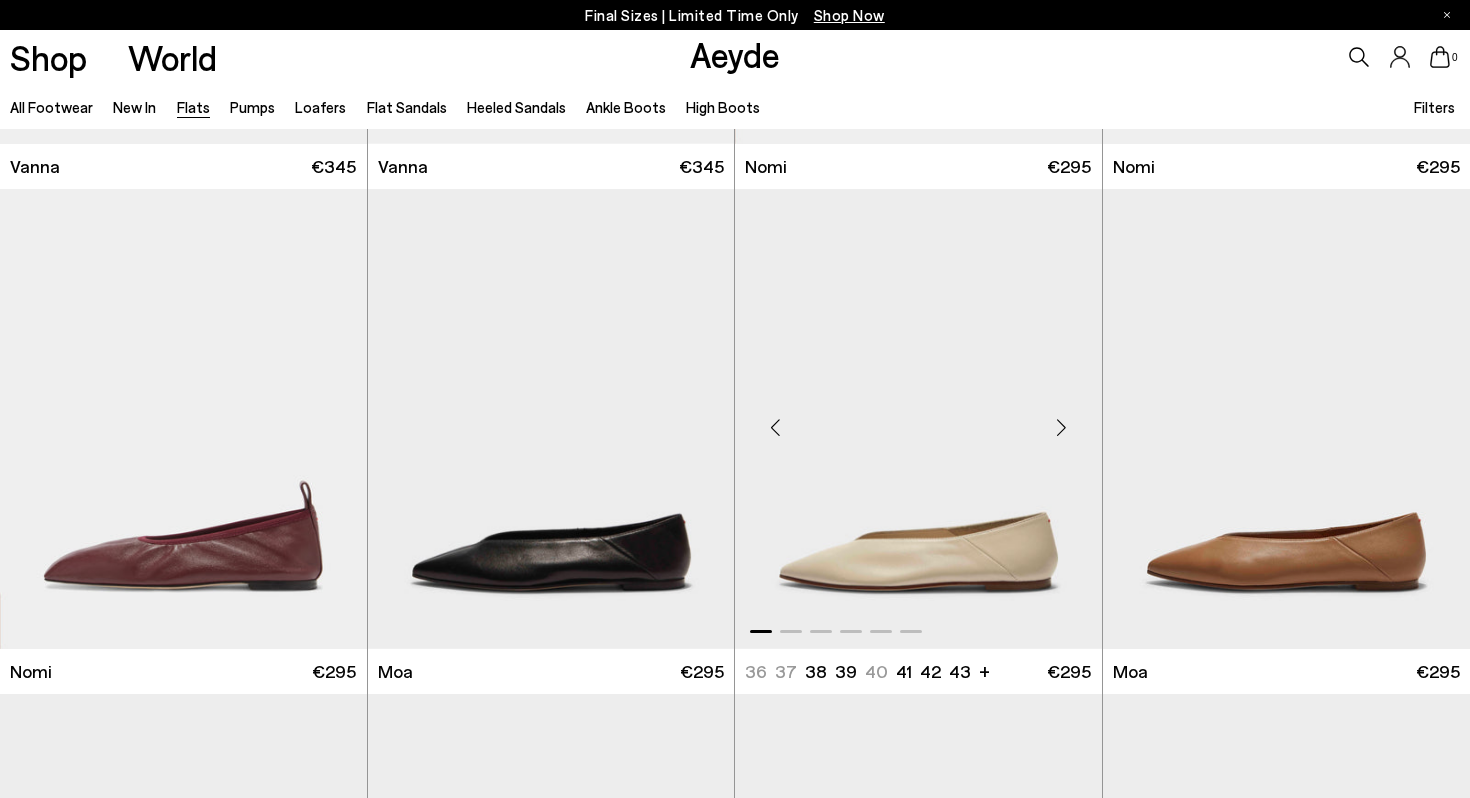 click at bounding box center (1062, 427) 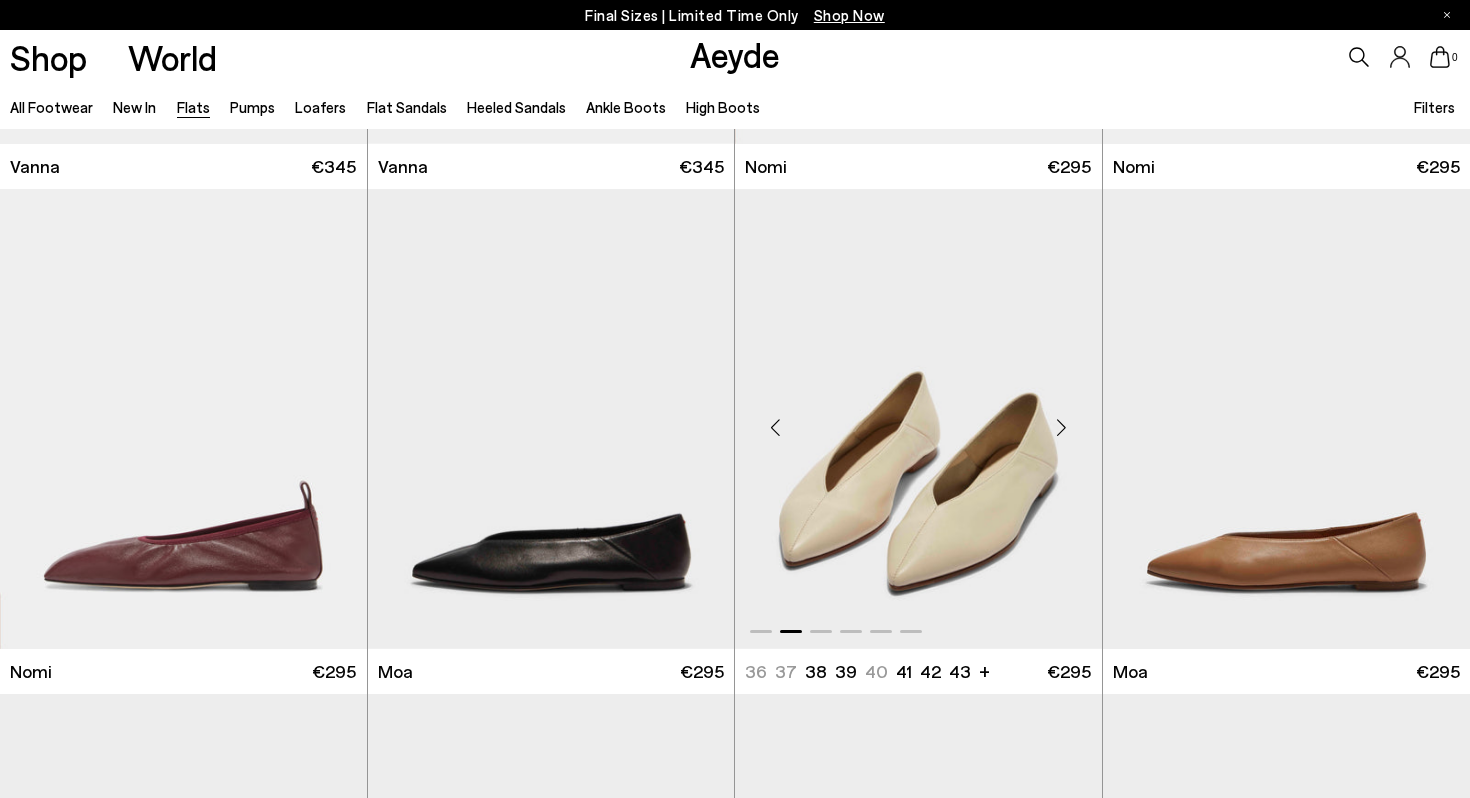 click at bounding box center [1062, 427] 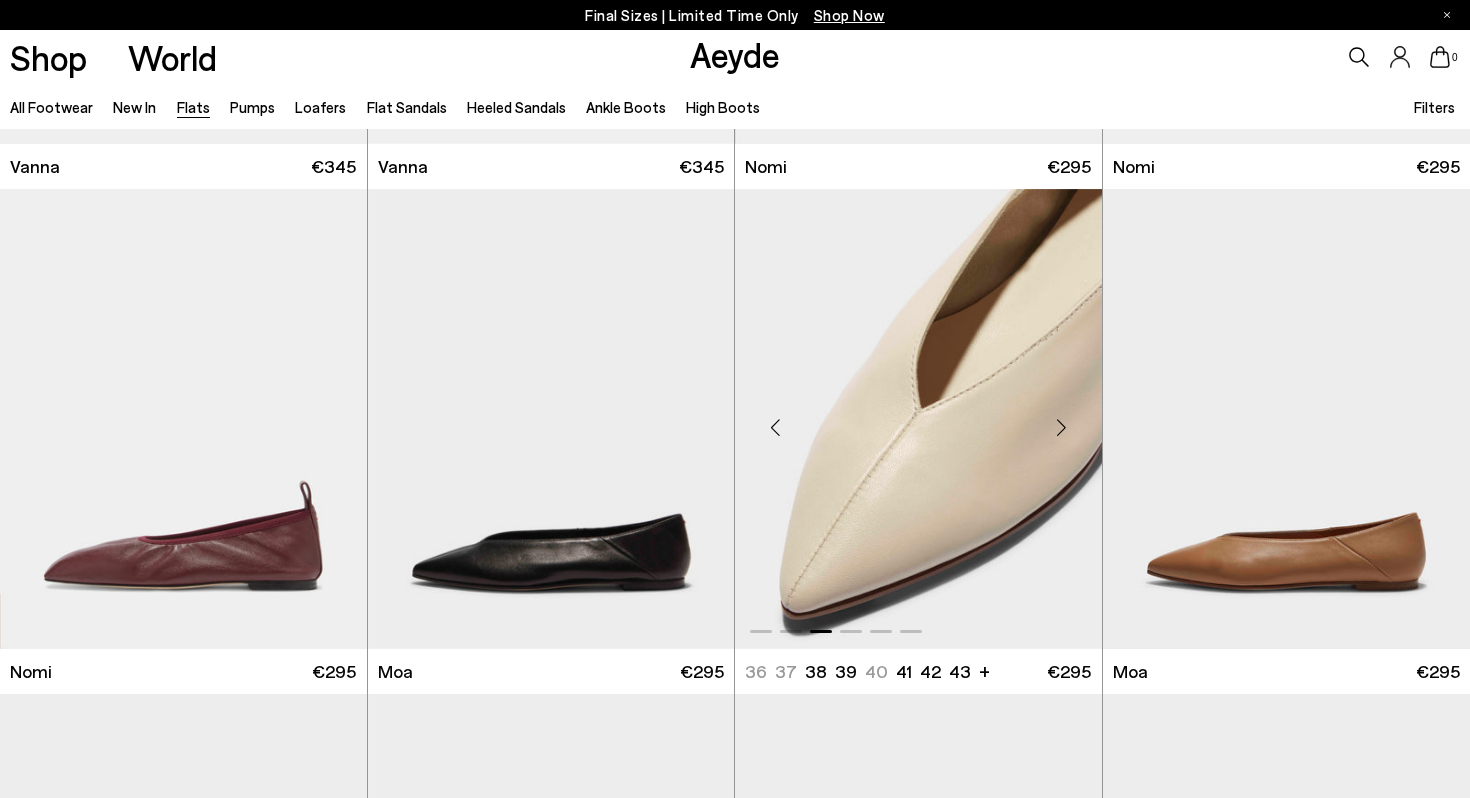 click at bounding box center [1062, 427] 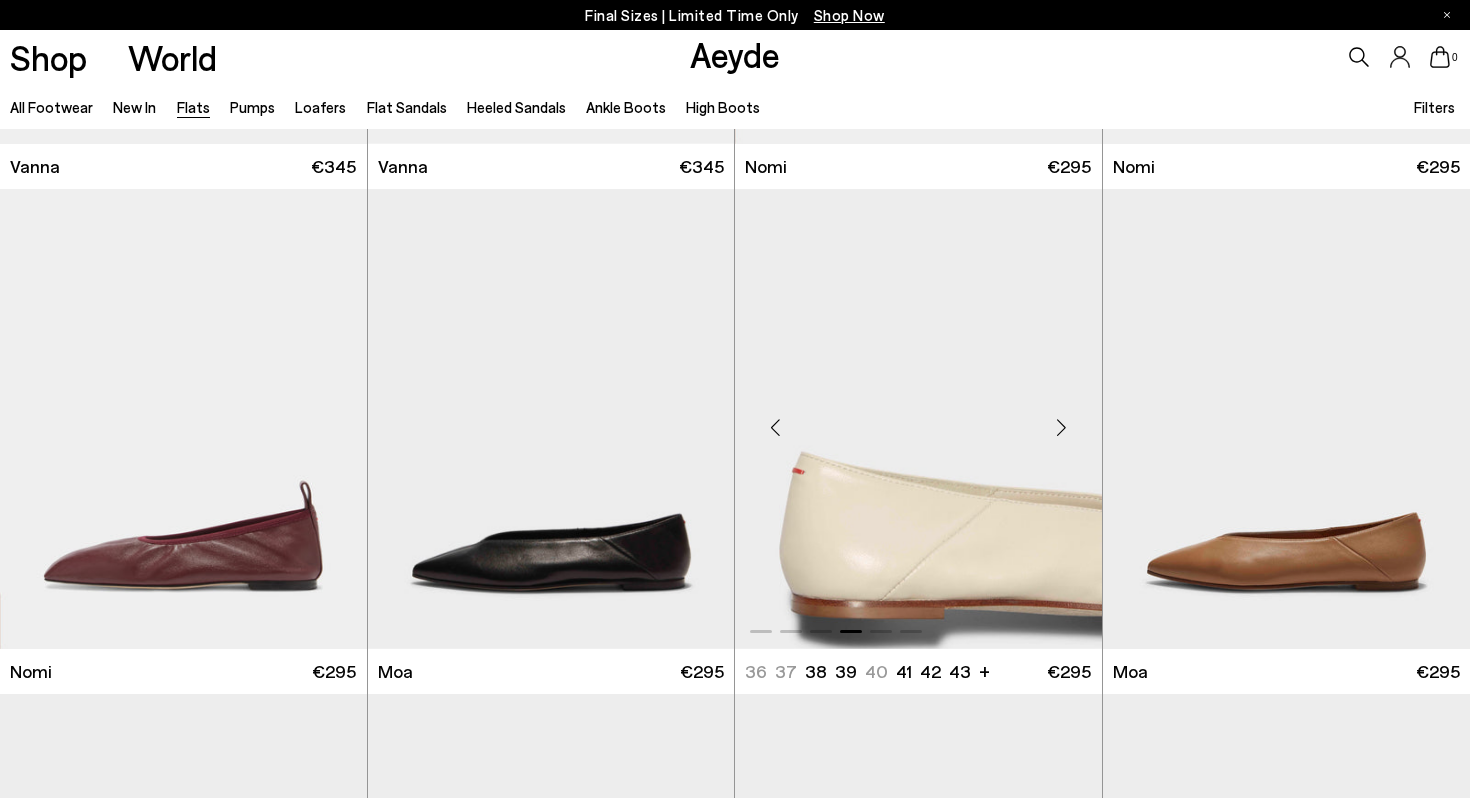click at bounding box center (1062, 427) 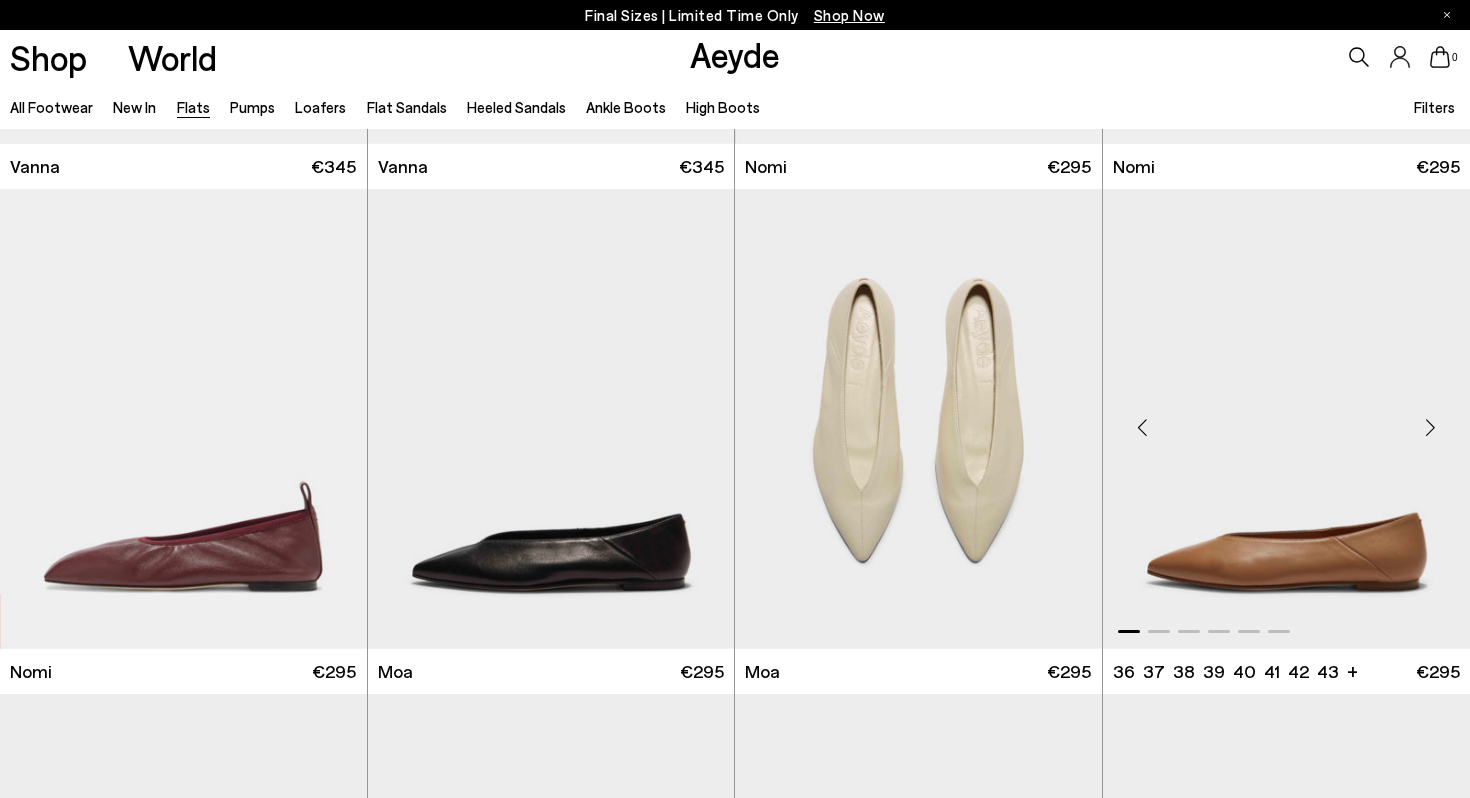 click at bounding box center (1430, 427) 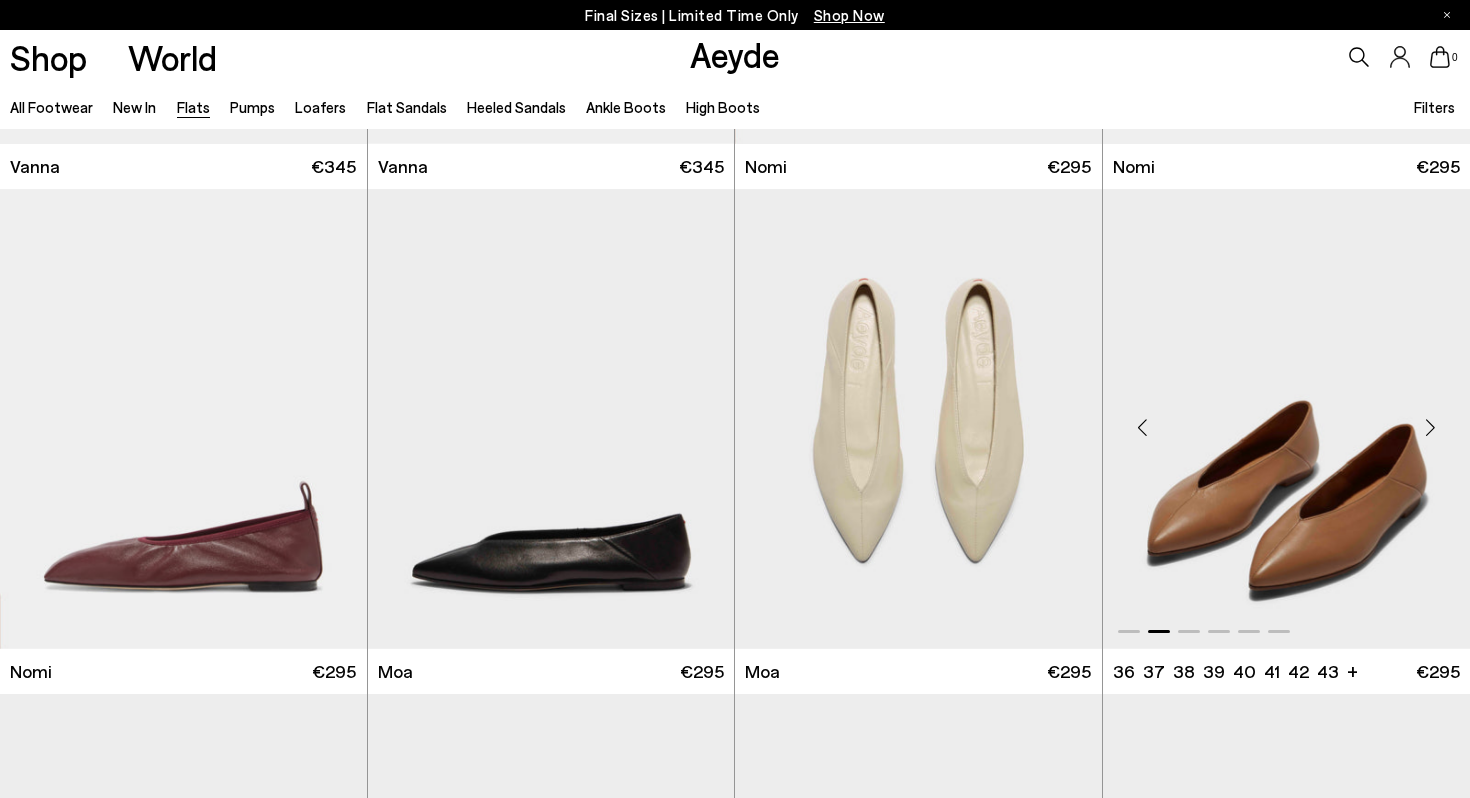 click at bounding box center [1430, 427] 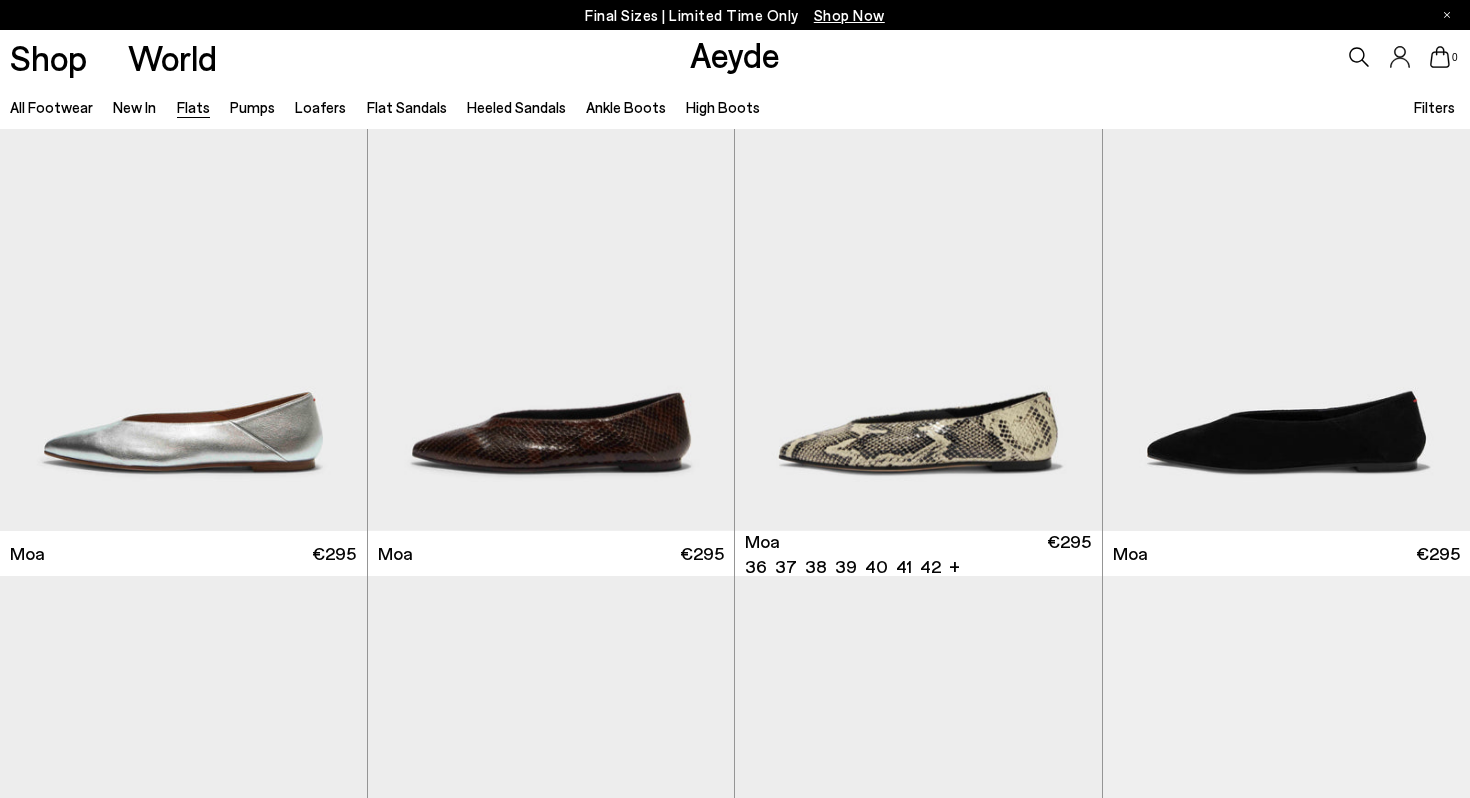 scroll, scrollTop: 2059, scrollLeft: 0, axis: vertical 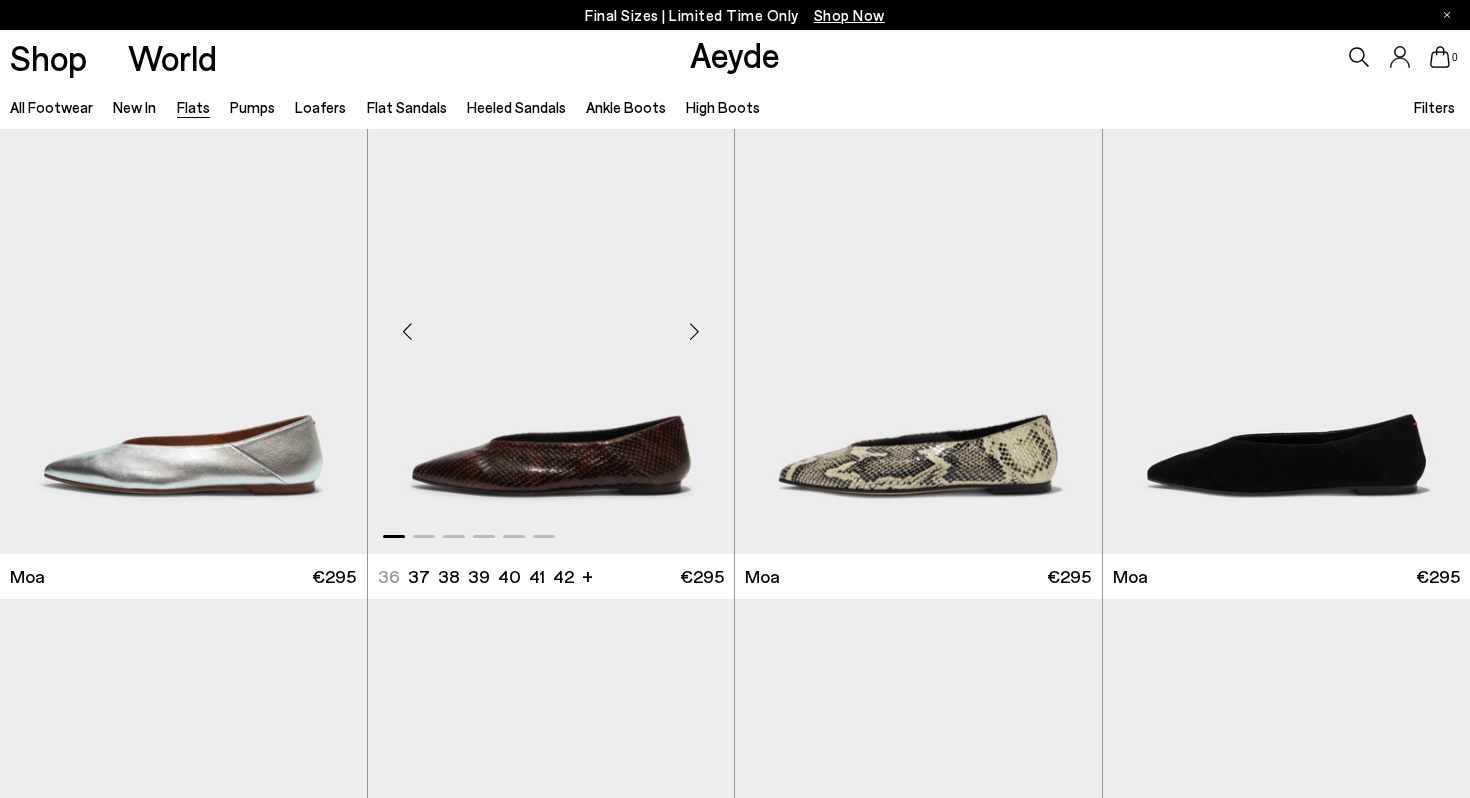click at bounding box center (694, 332) 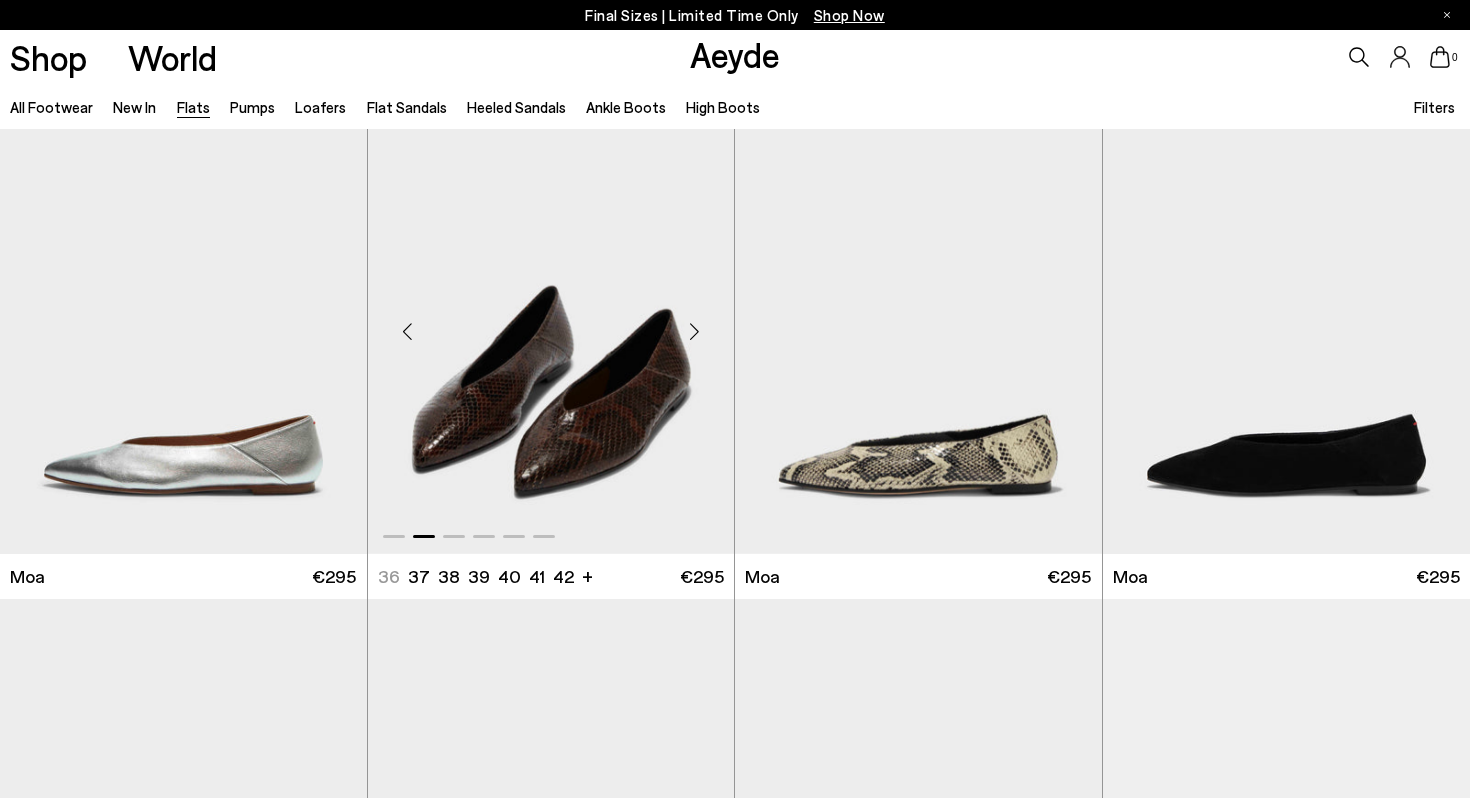 click at bounding box center [694, 332] 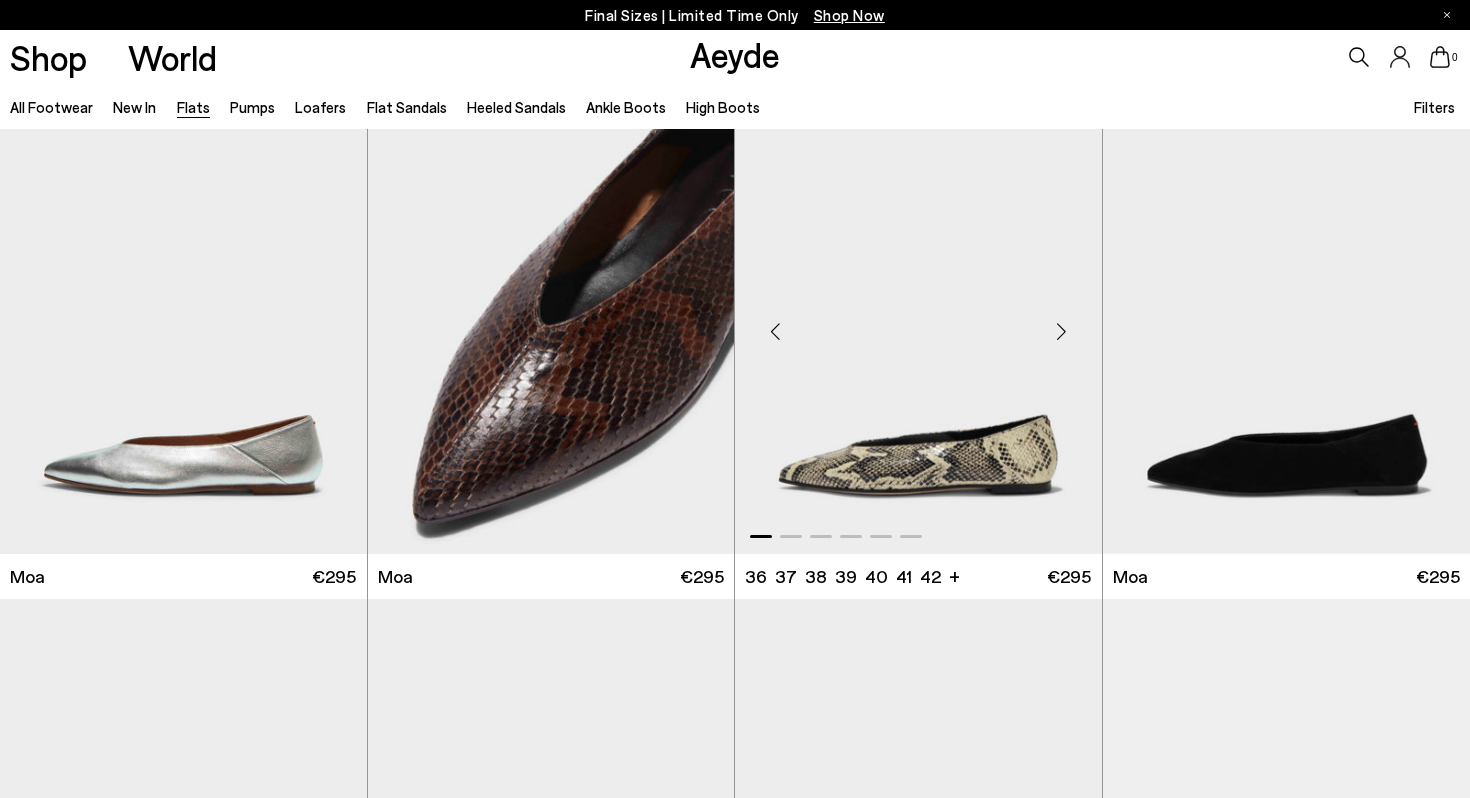 click at bounding box center [1062, 332] 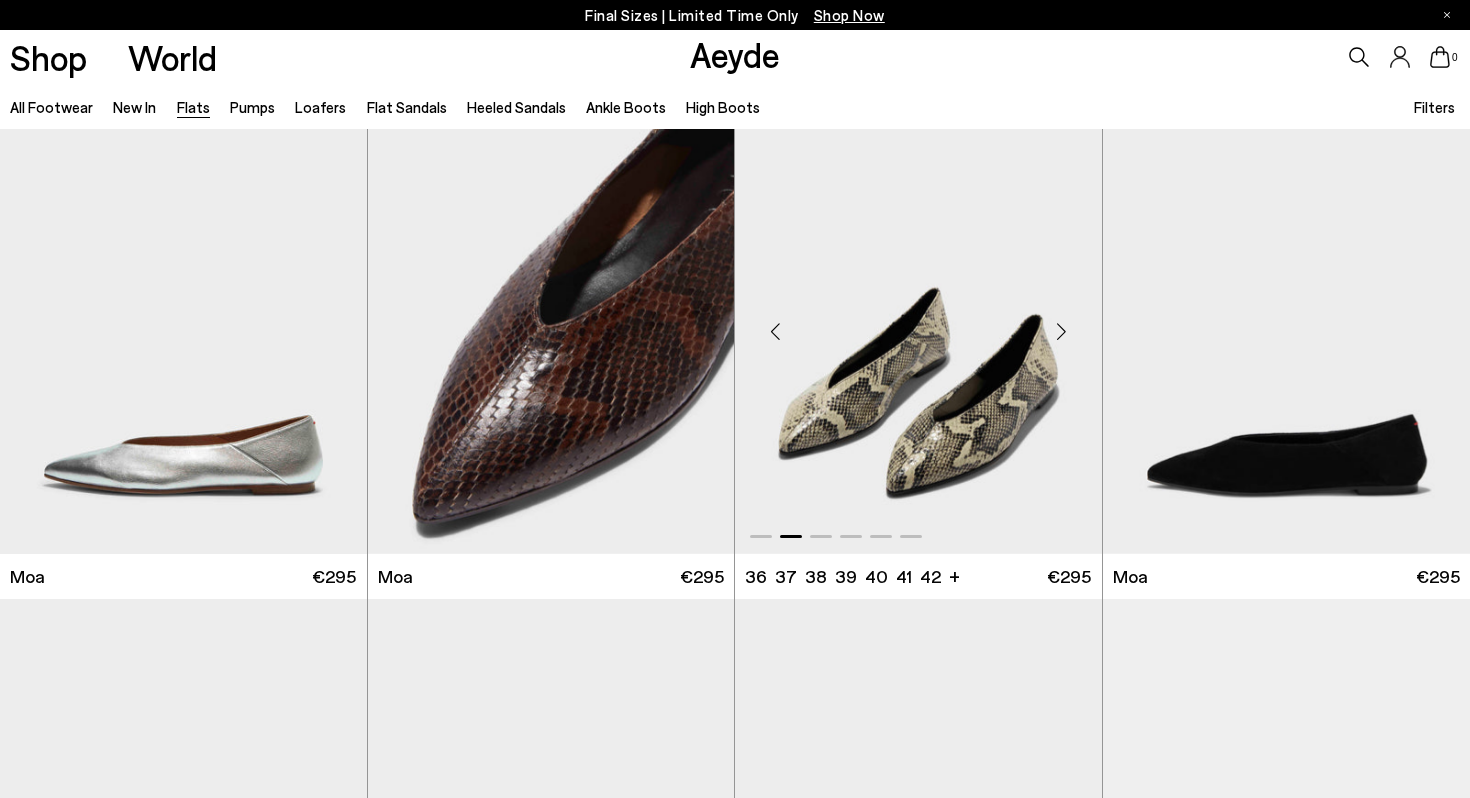 click at bounding box center [1062, 332] 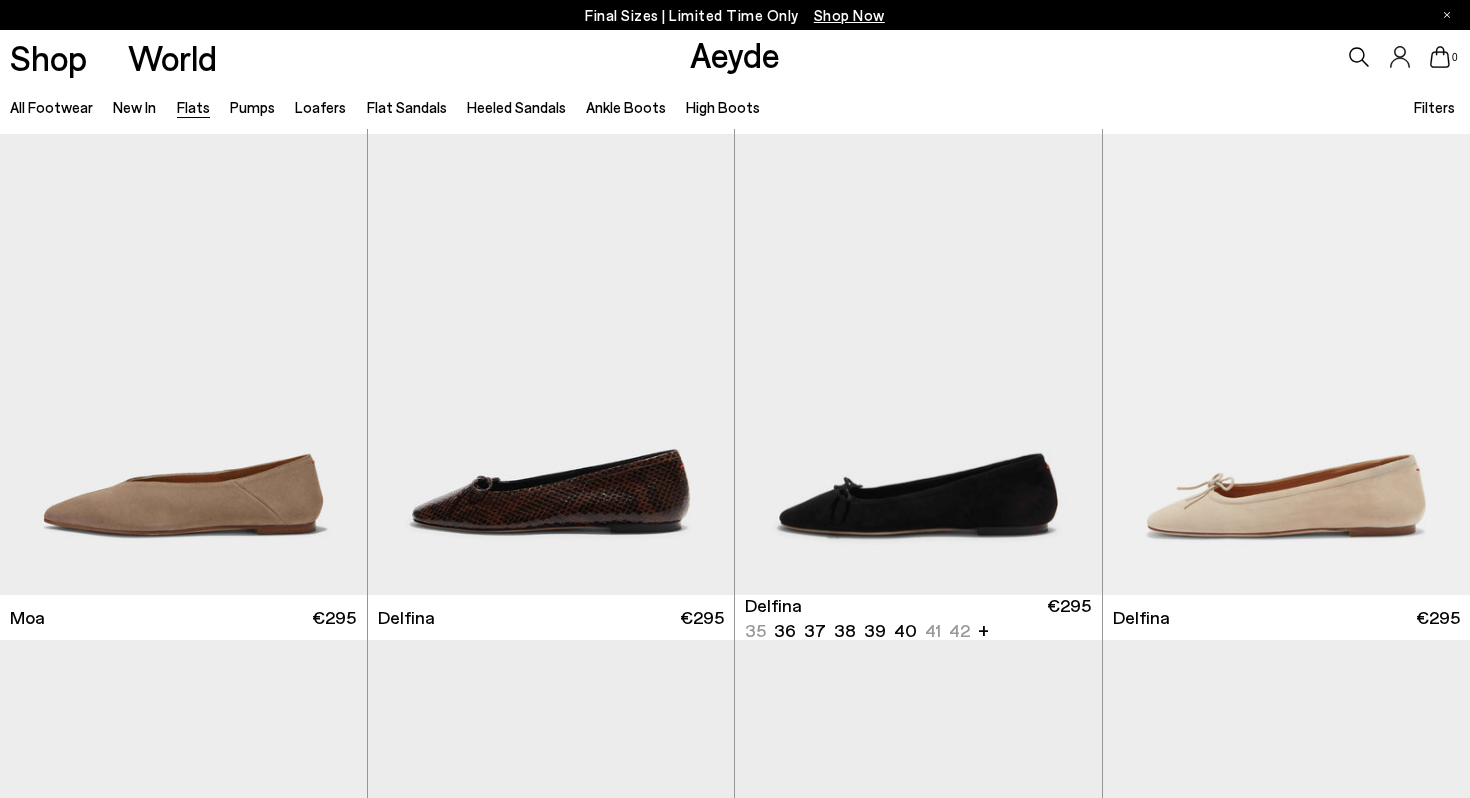 scroll, scrollTop: 2540, scrollLeft: 0, axis: vertical 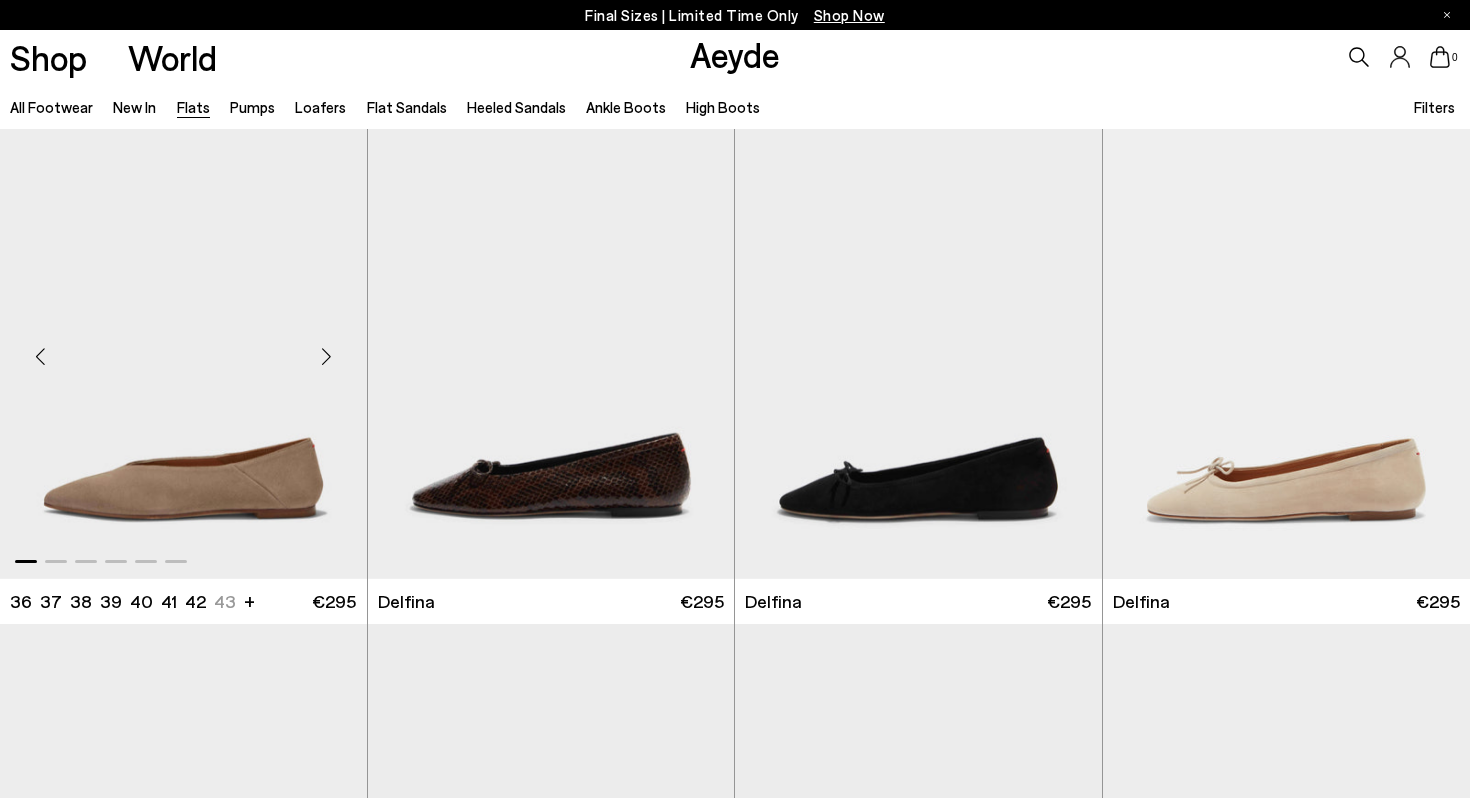 click at bounding box center (327, 357) 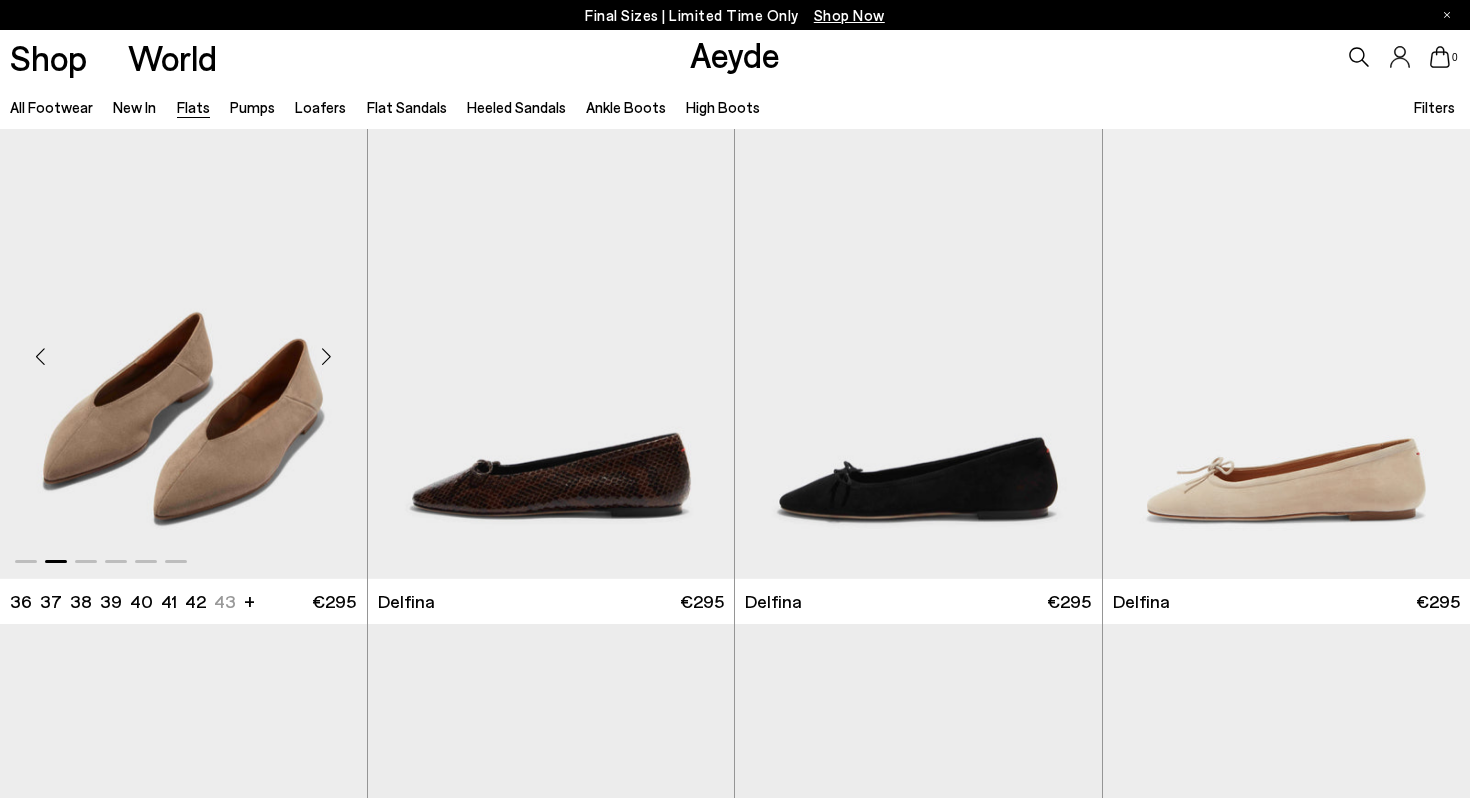 click at bounding box center [327, 357] 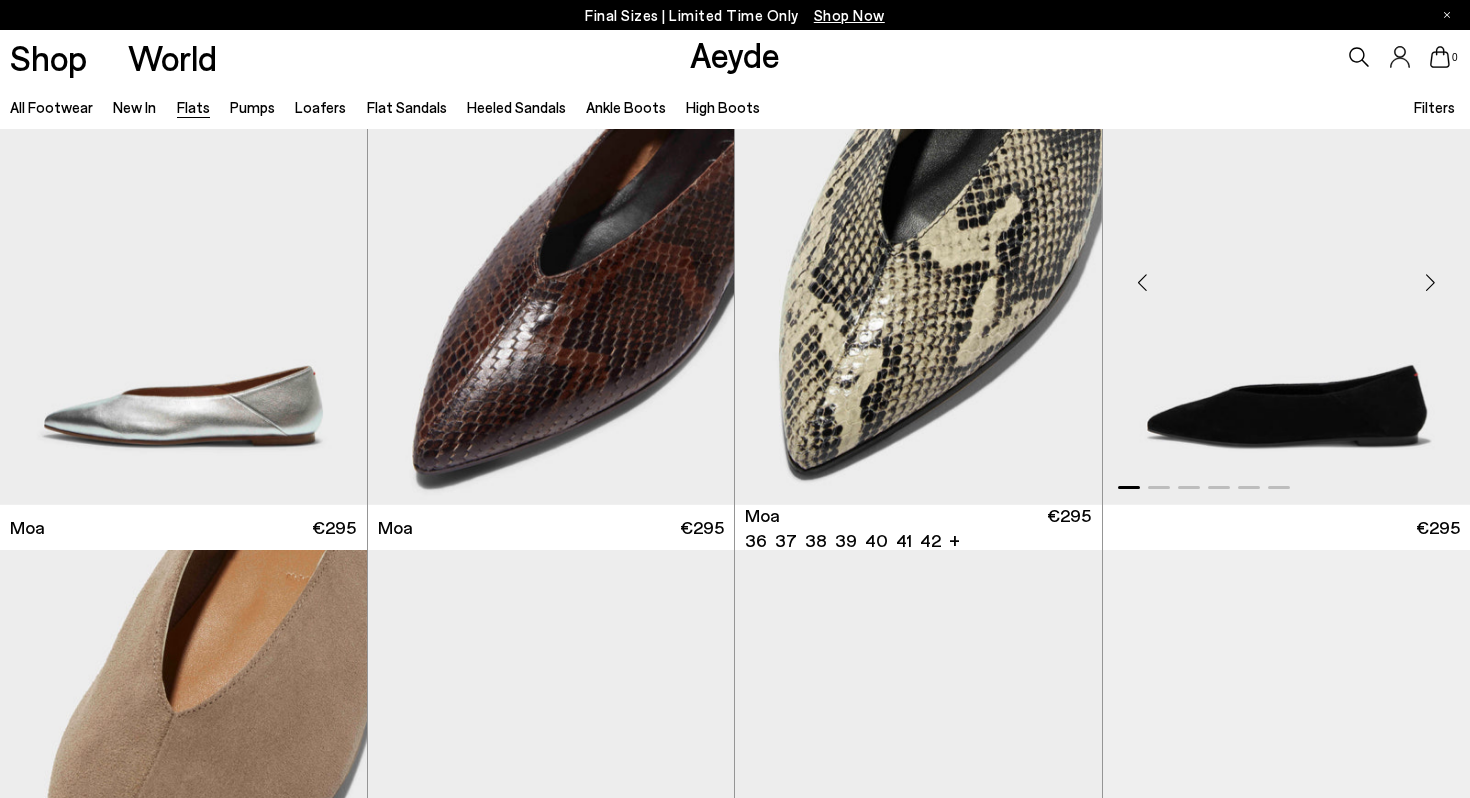 scroll, scrollTop: 2067, scrollLeft: 0, axis: vertical 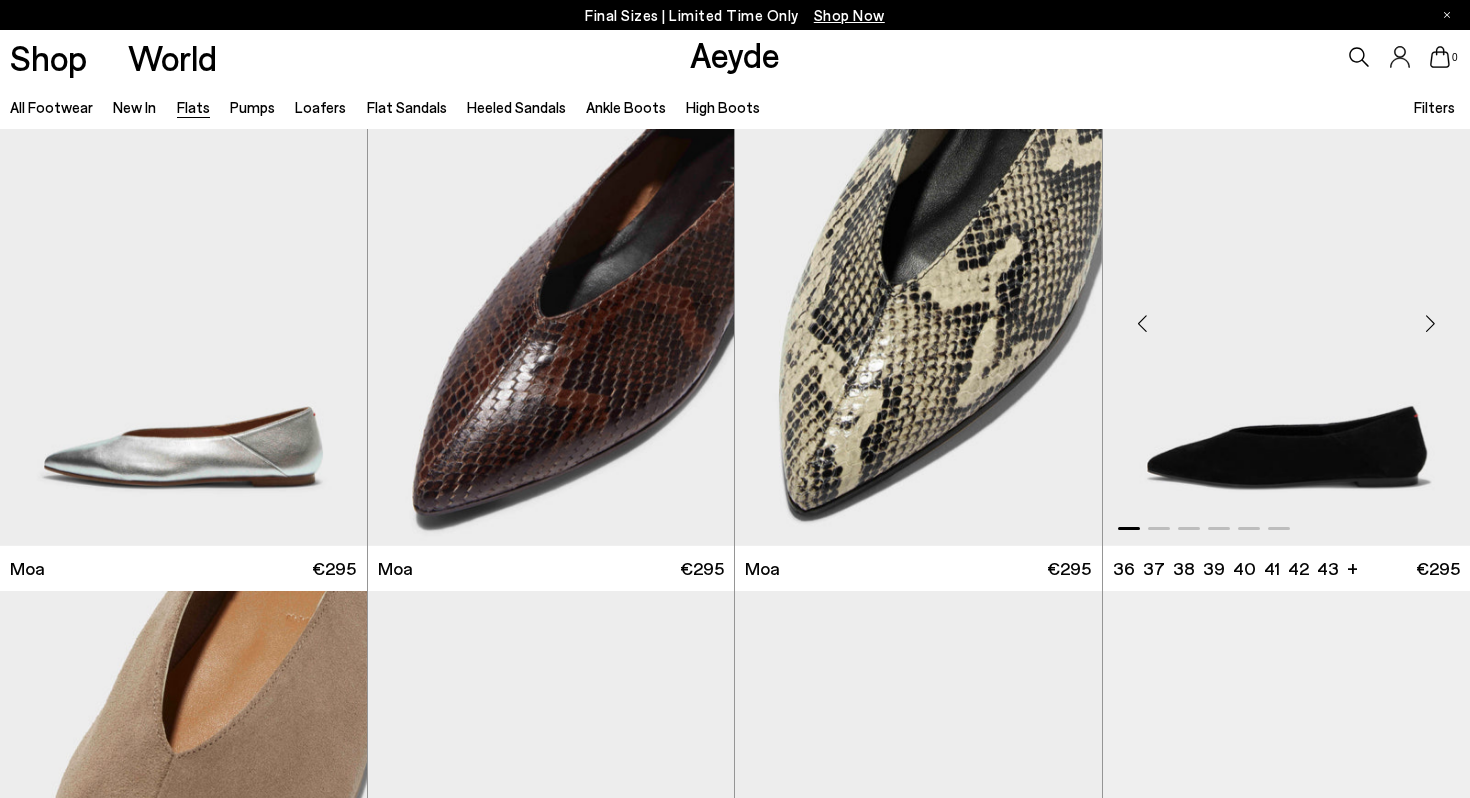 click at bounding box center (1430, 324) 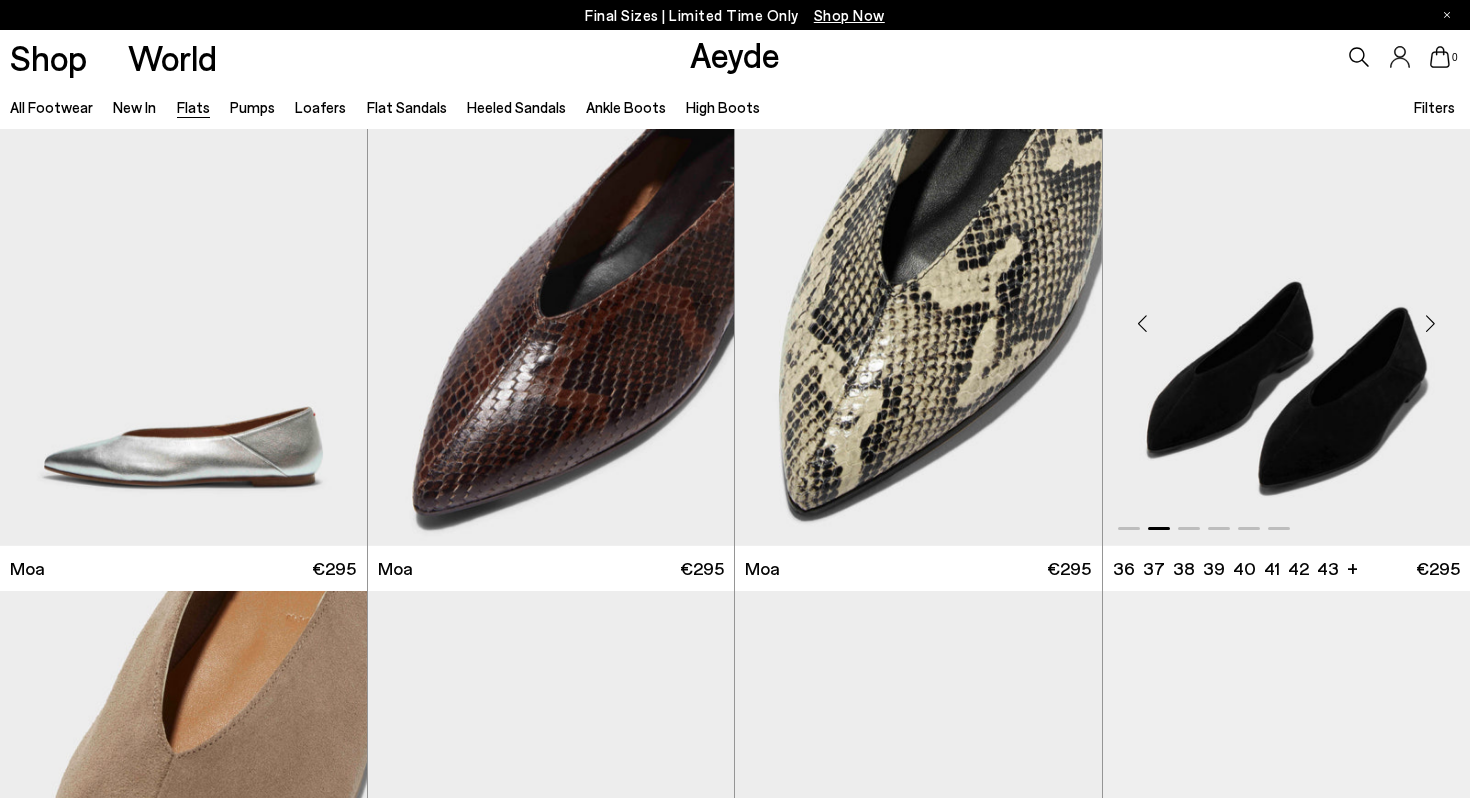 click at bounding box center [1430, 324] 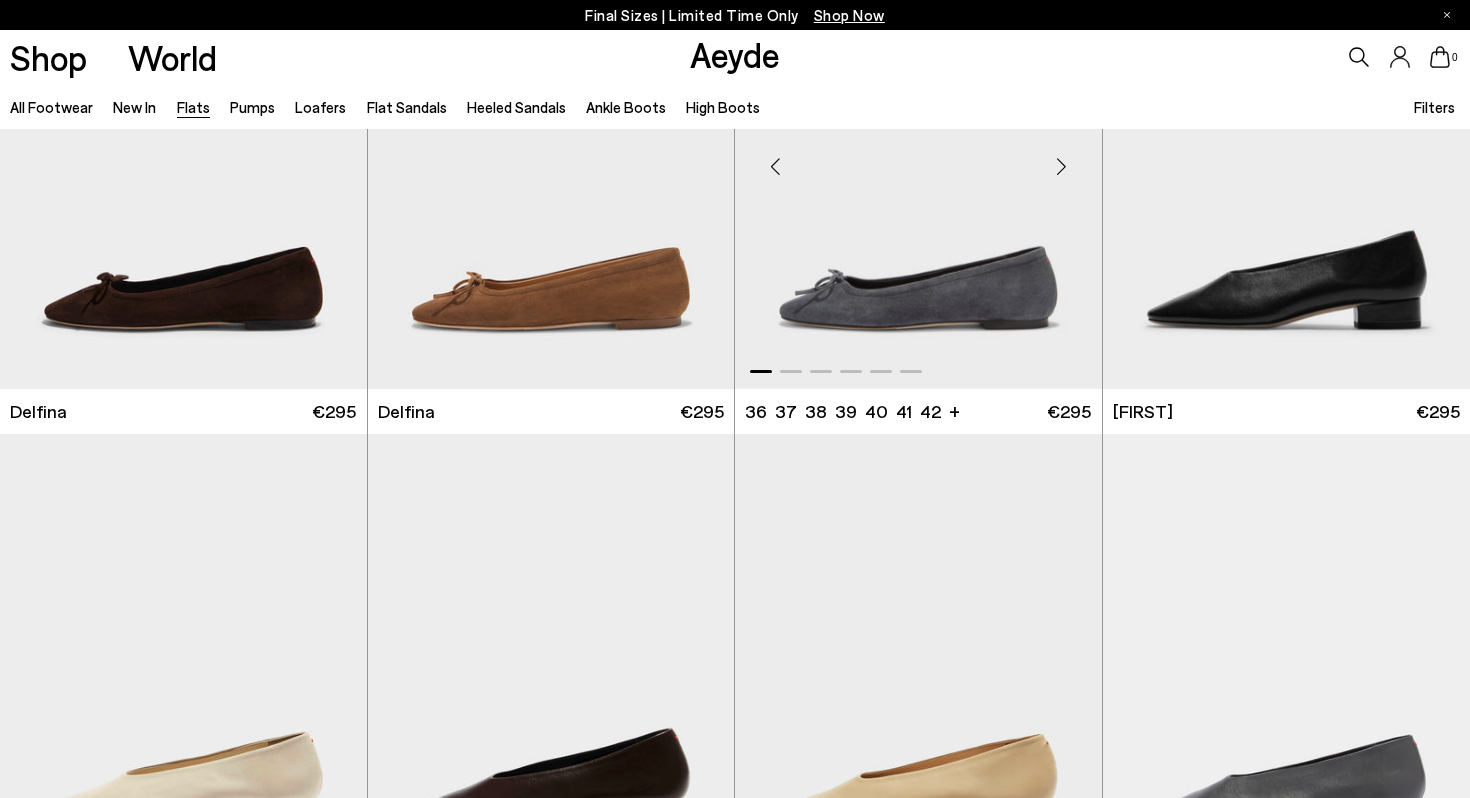 scroll, scrollTop: 3570, scrollLeft: 0, axis: vertical 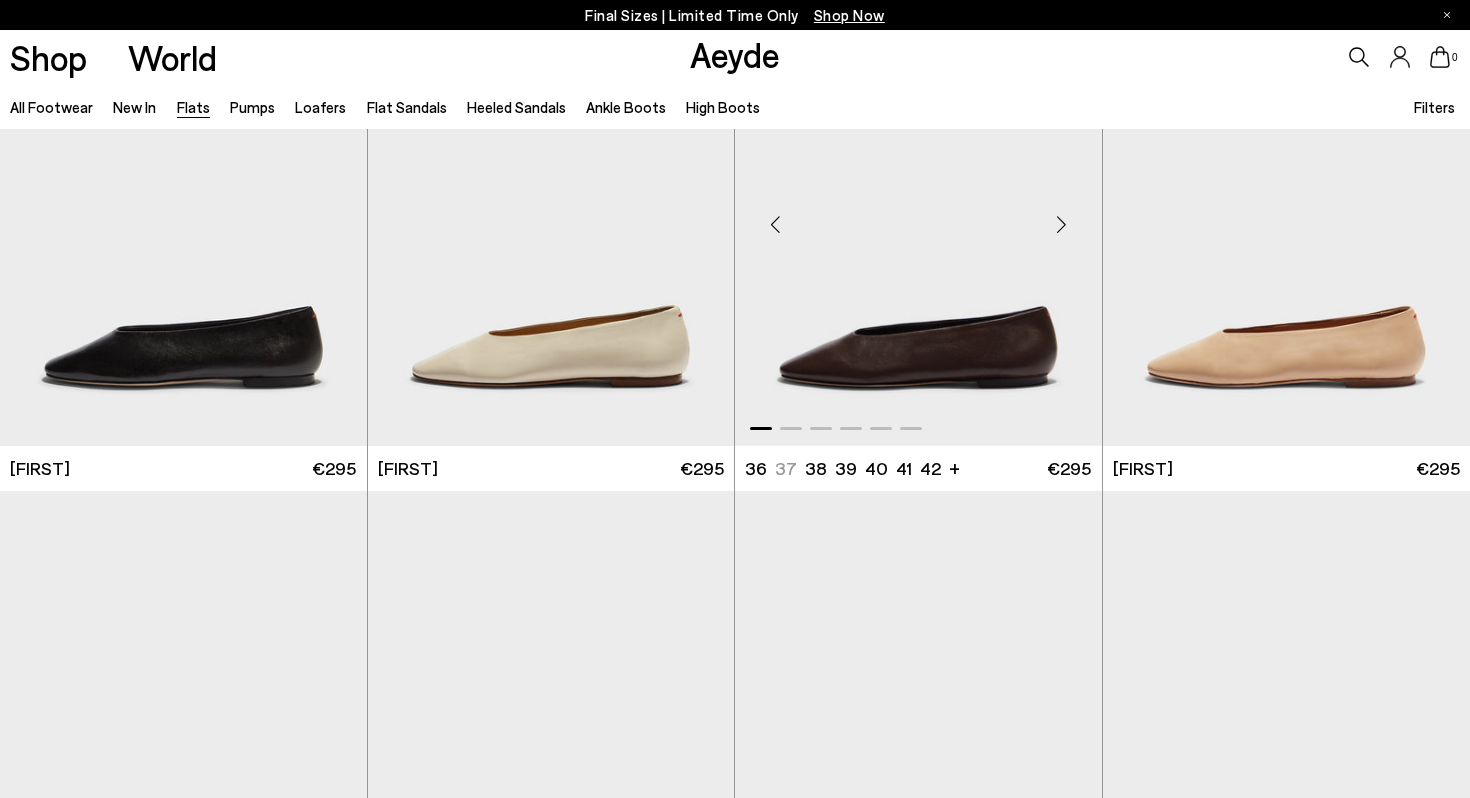 click at bounding box center (1062, 224) 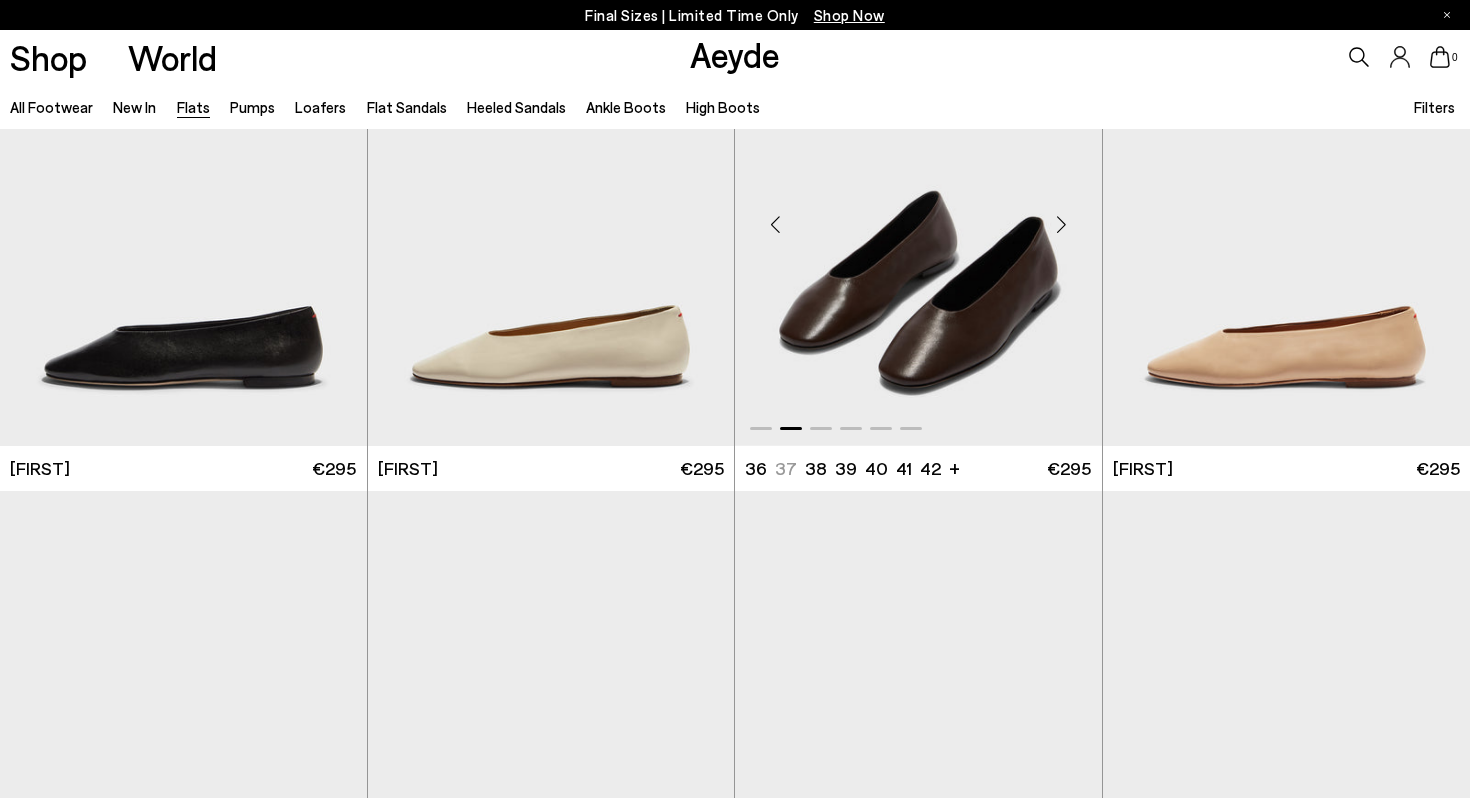 click at bounding box center [1062, 224] 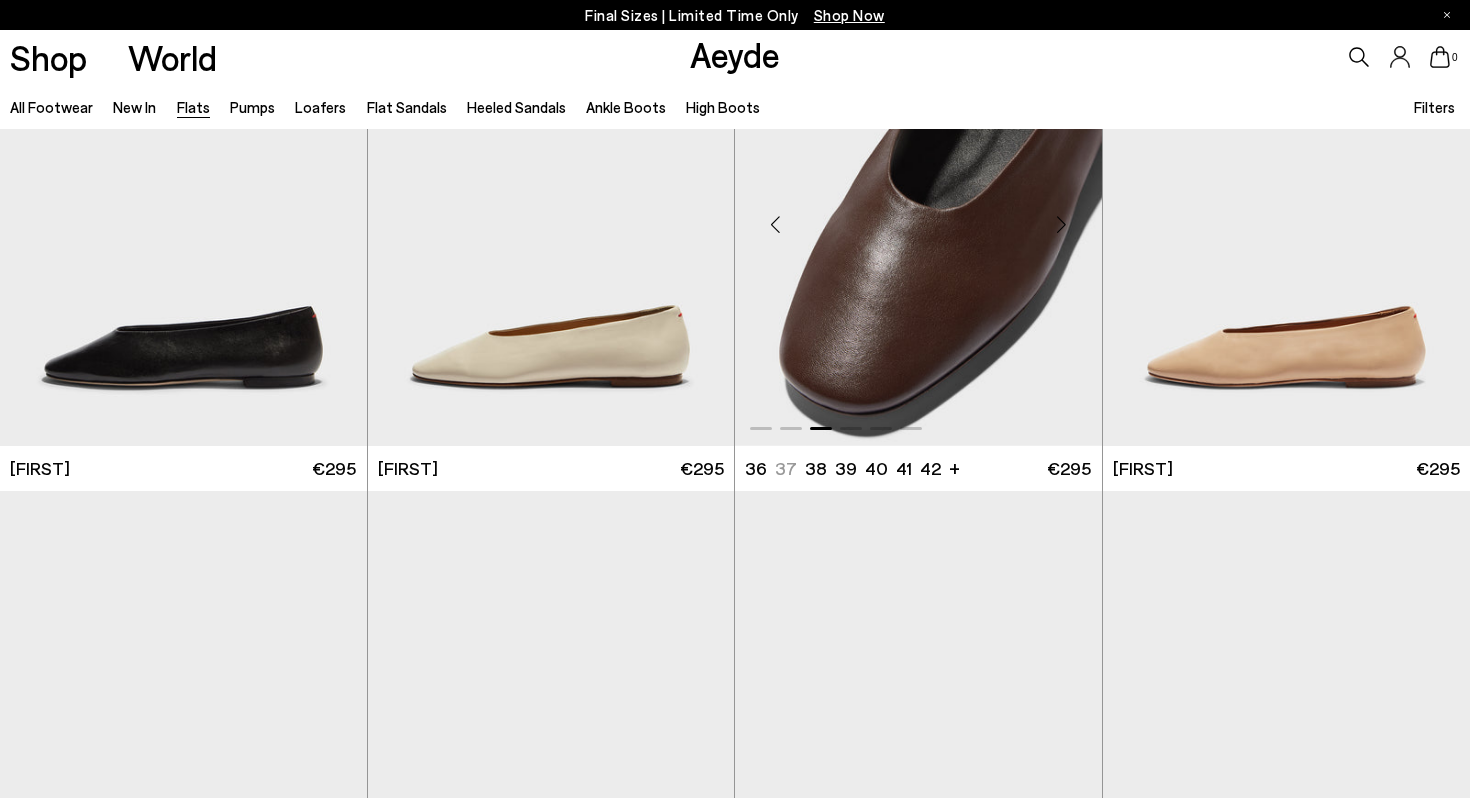 click at bounding box center (1062, 224) 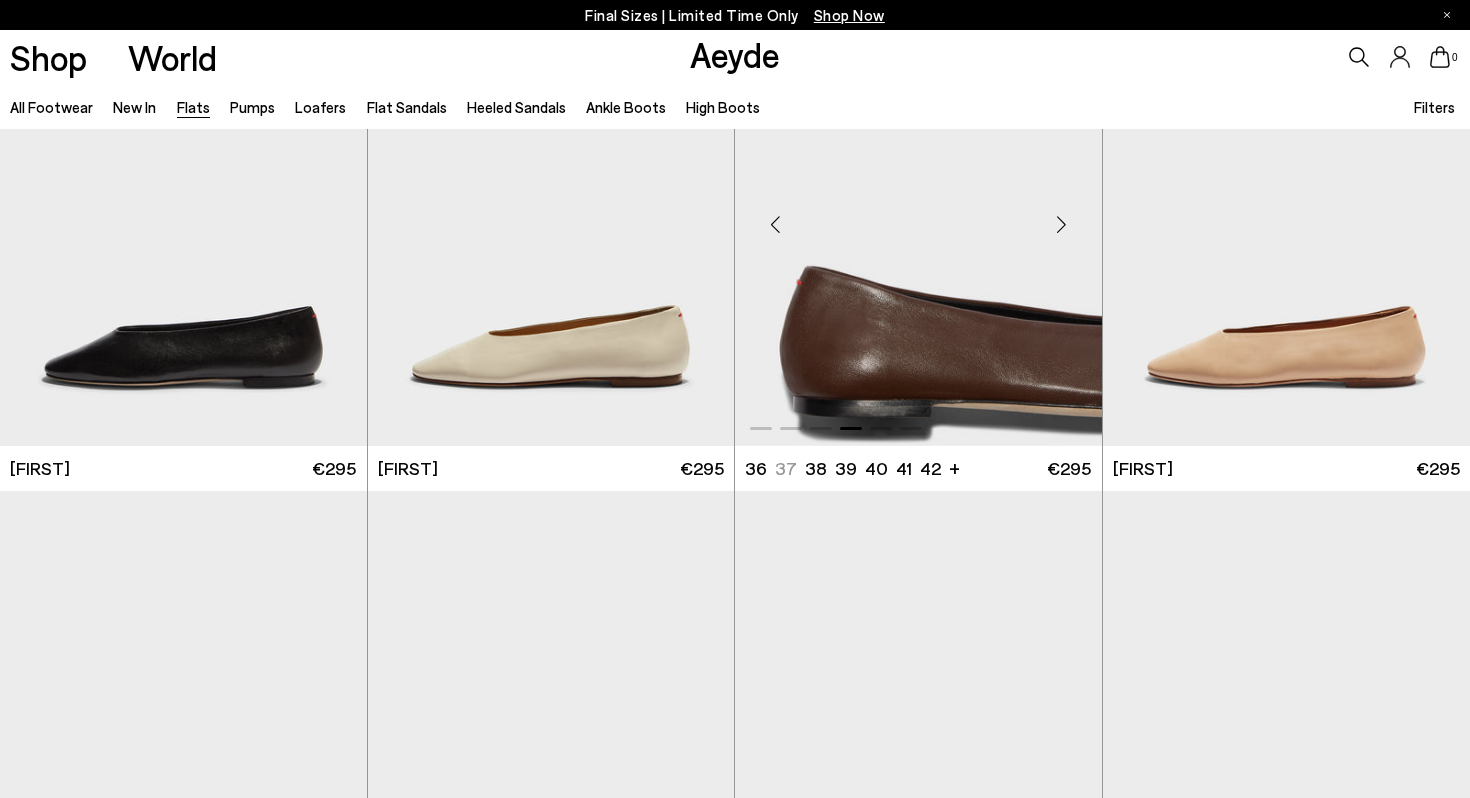 click at bounding box center (1062, 224) 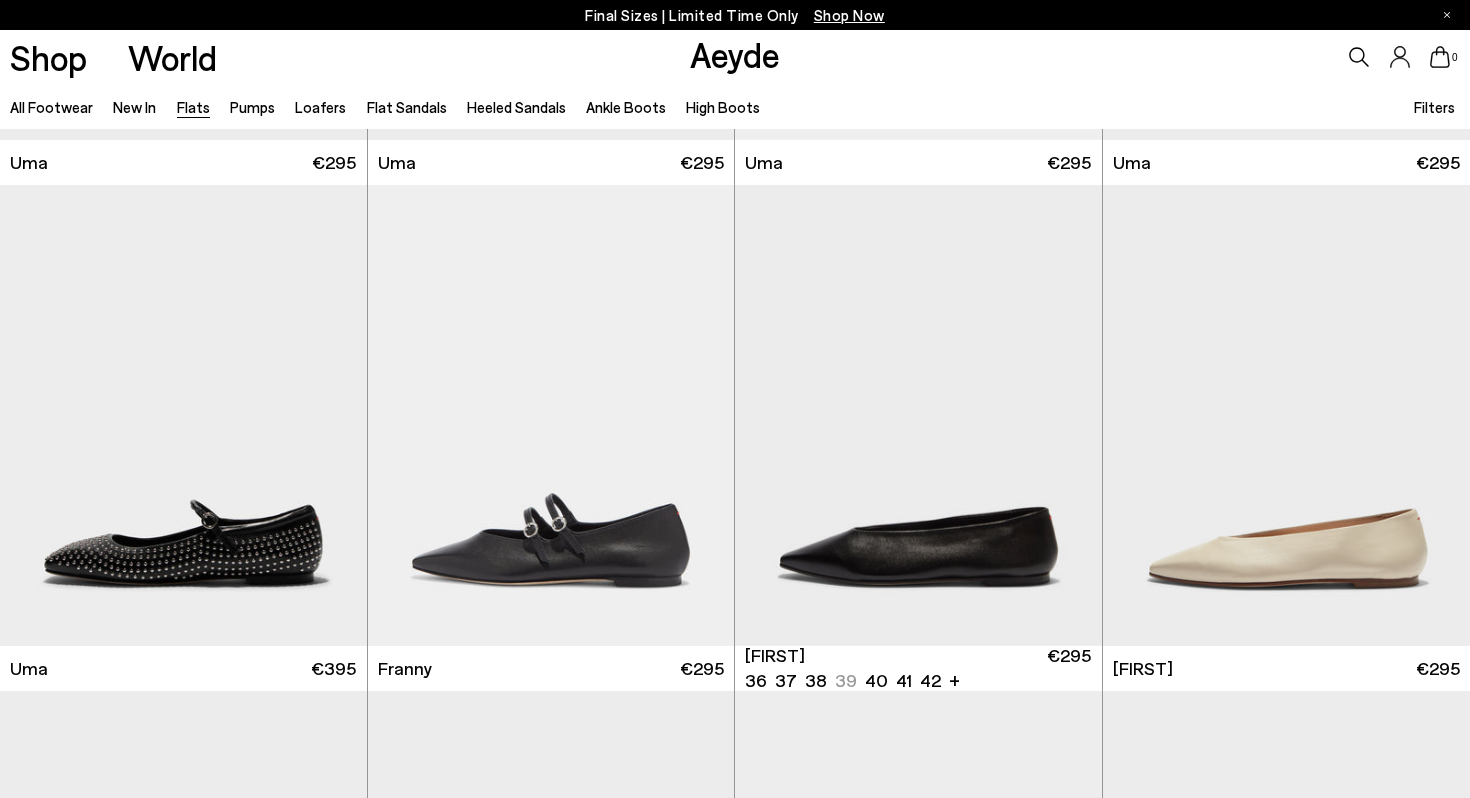 scroll, scrollTop: 5683, scrollLeft: 0, axis: vertical 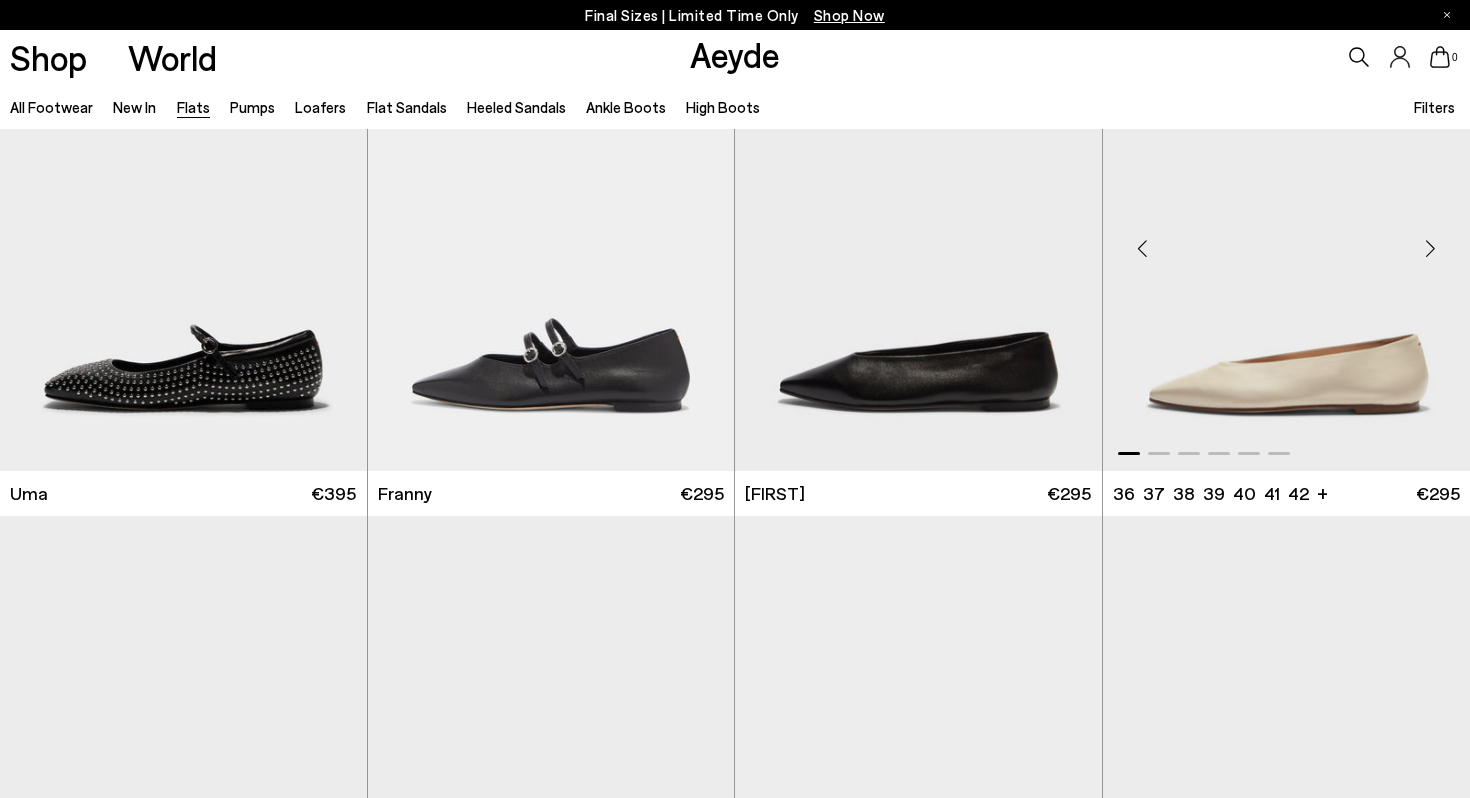 click at bounding box center [1430, 248] 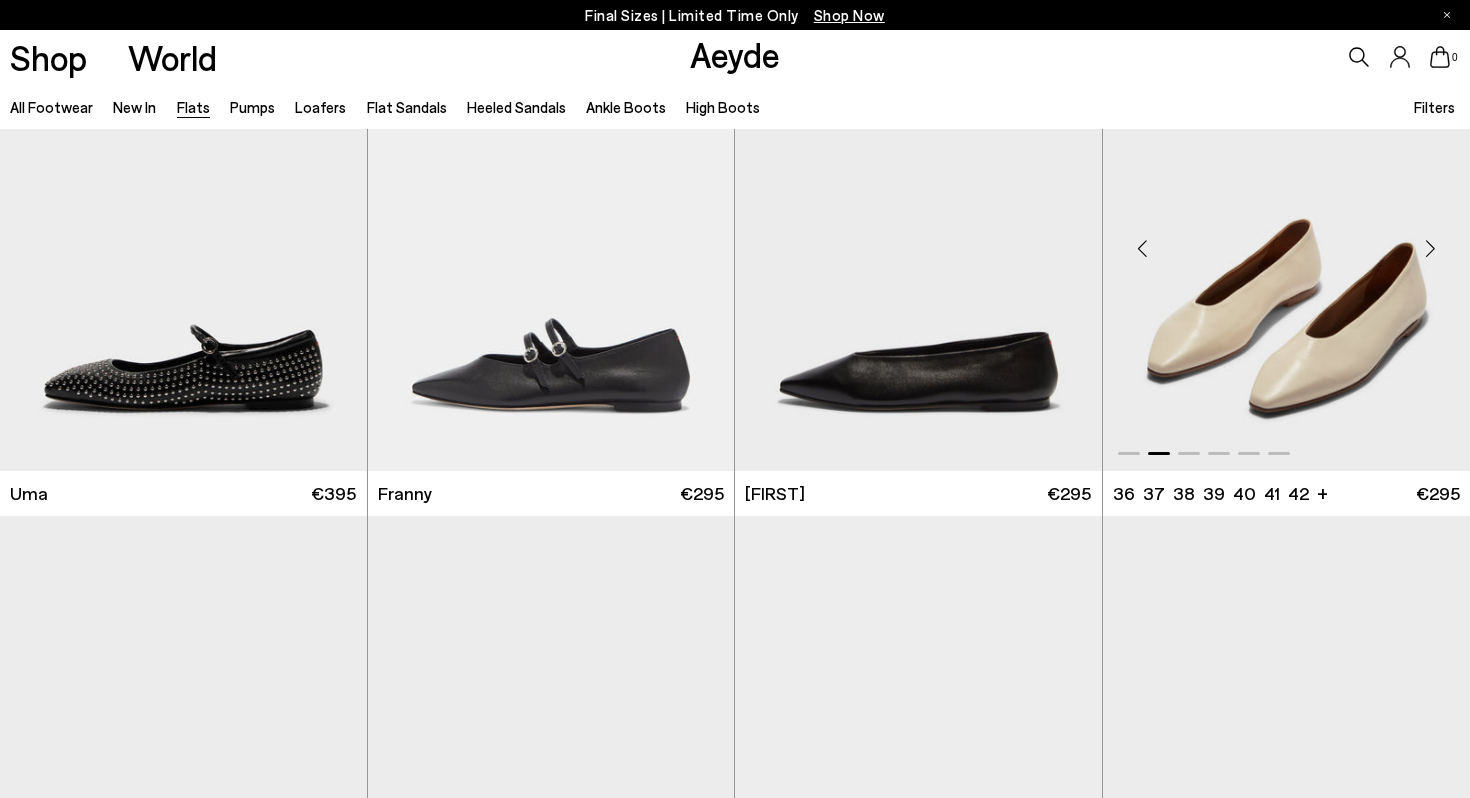 click at bounding box center (1430, 248) 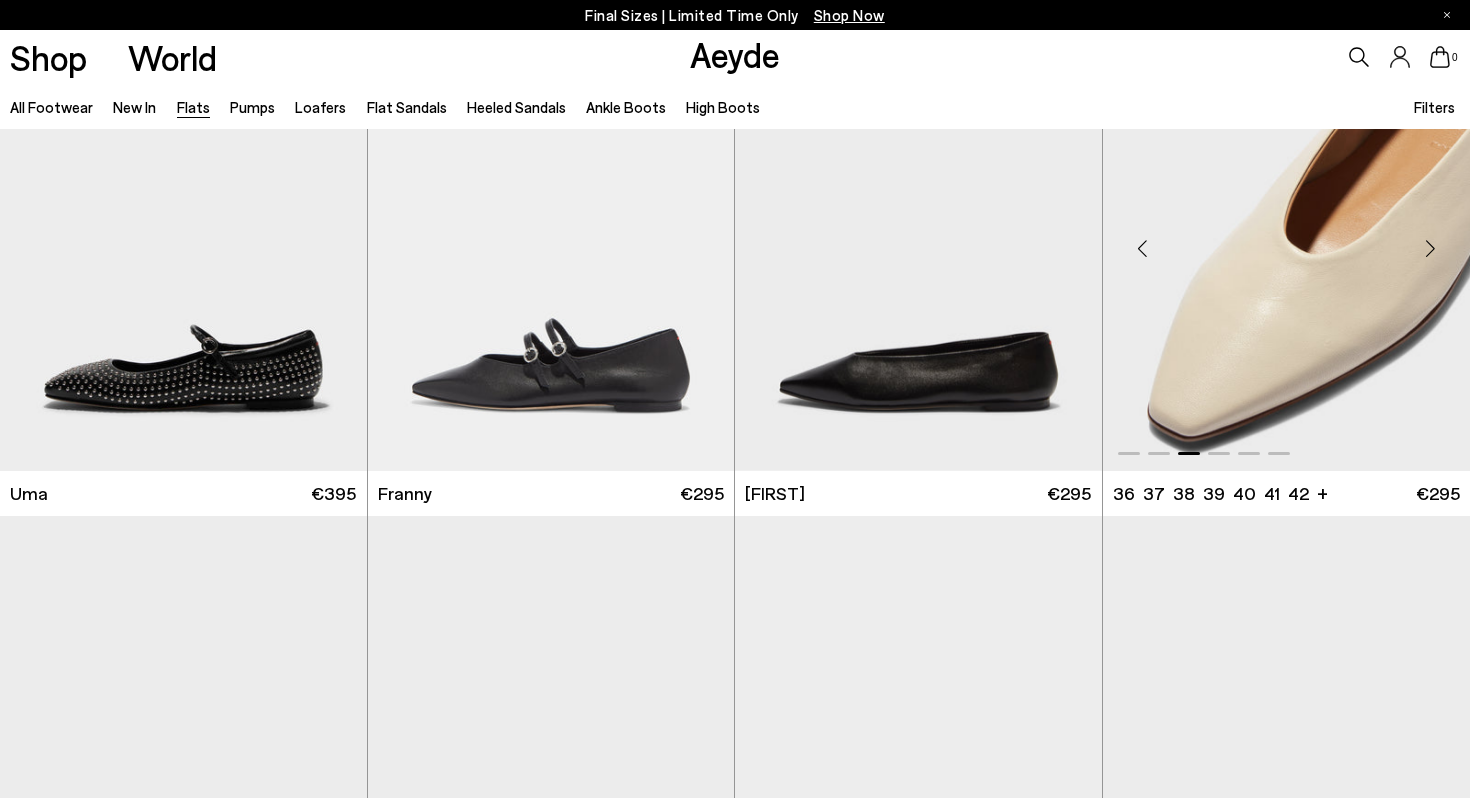 click at bounding box center [1430, 248] 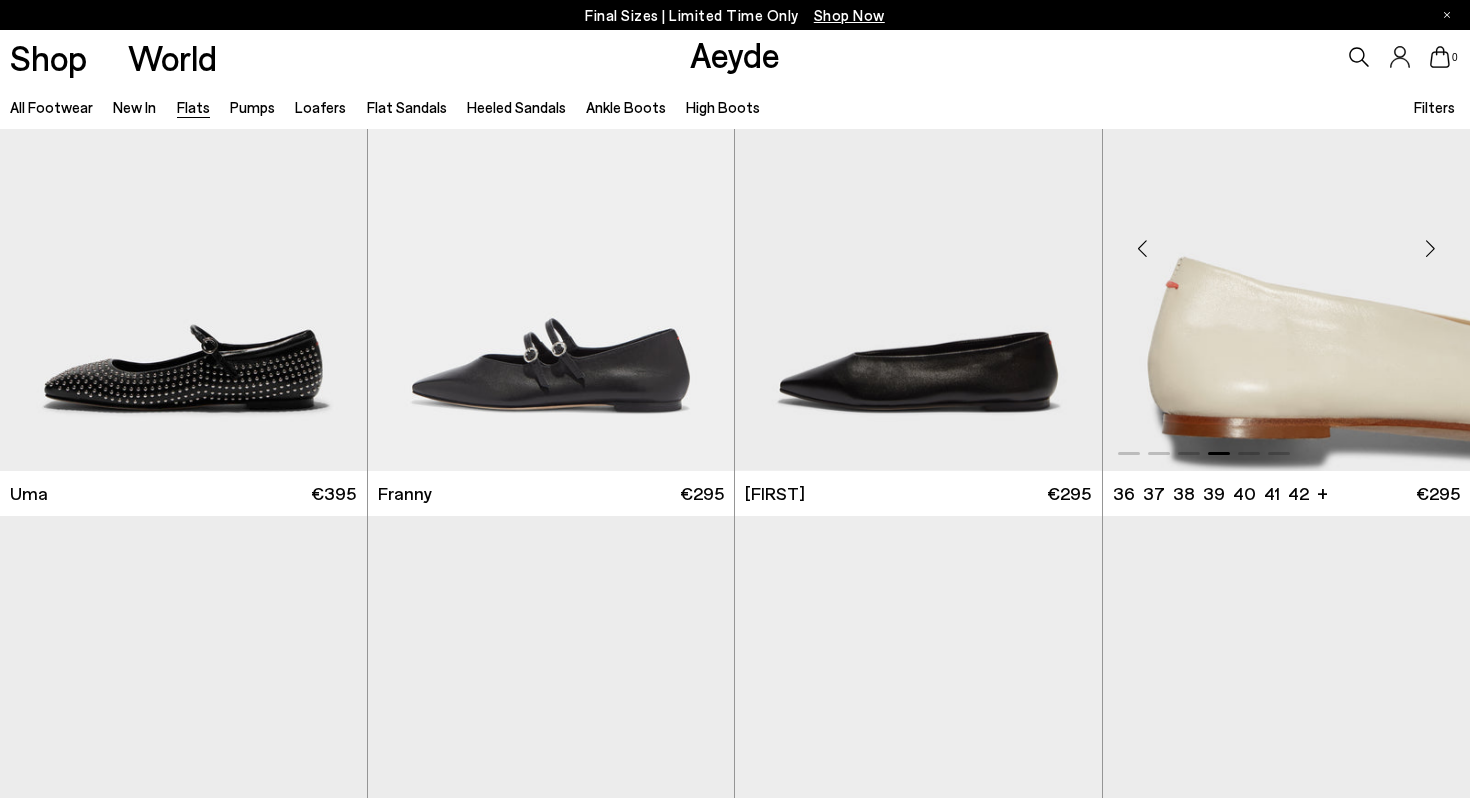 click at bounding box center [1430, 248] 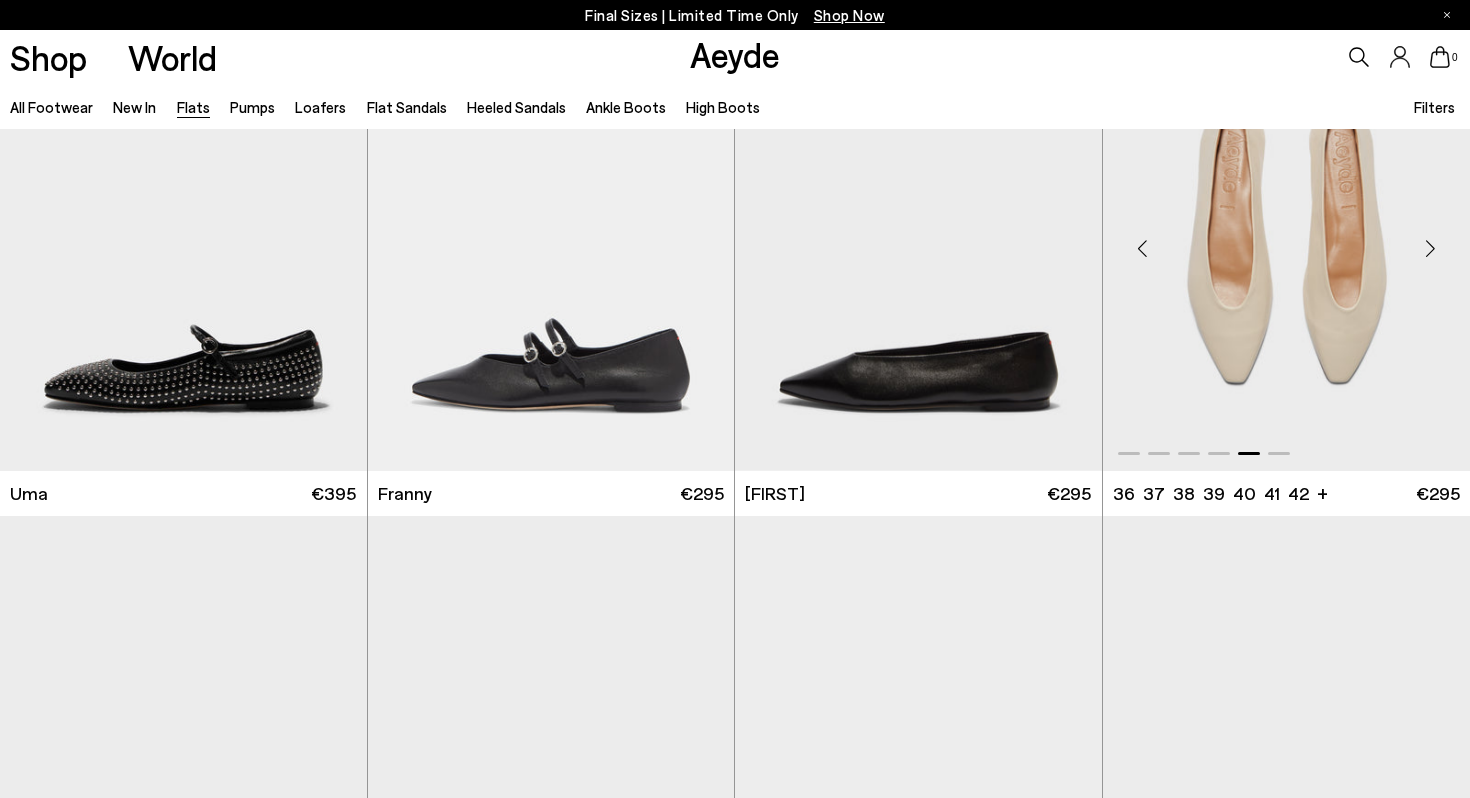 click at bounding box center (1430, 248) 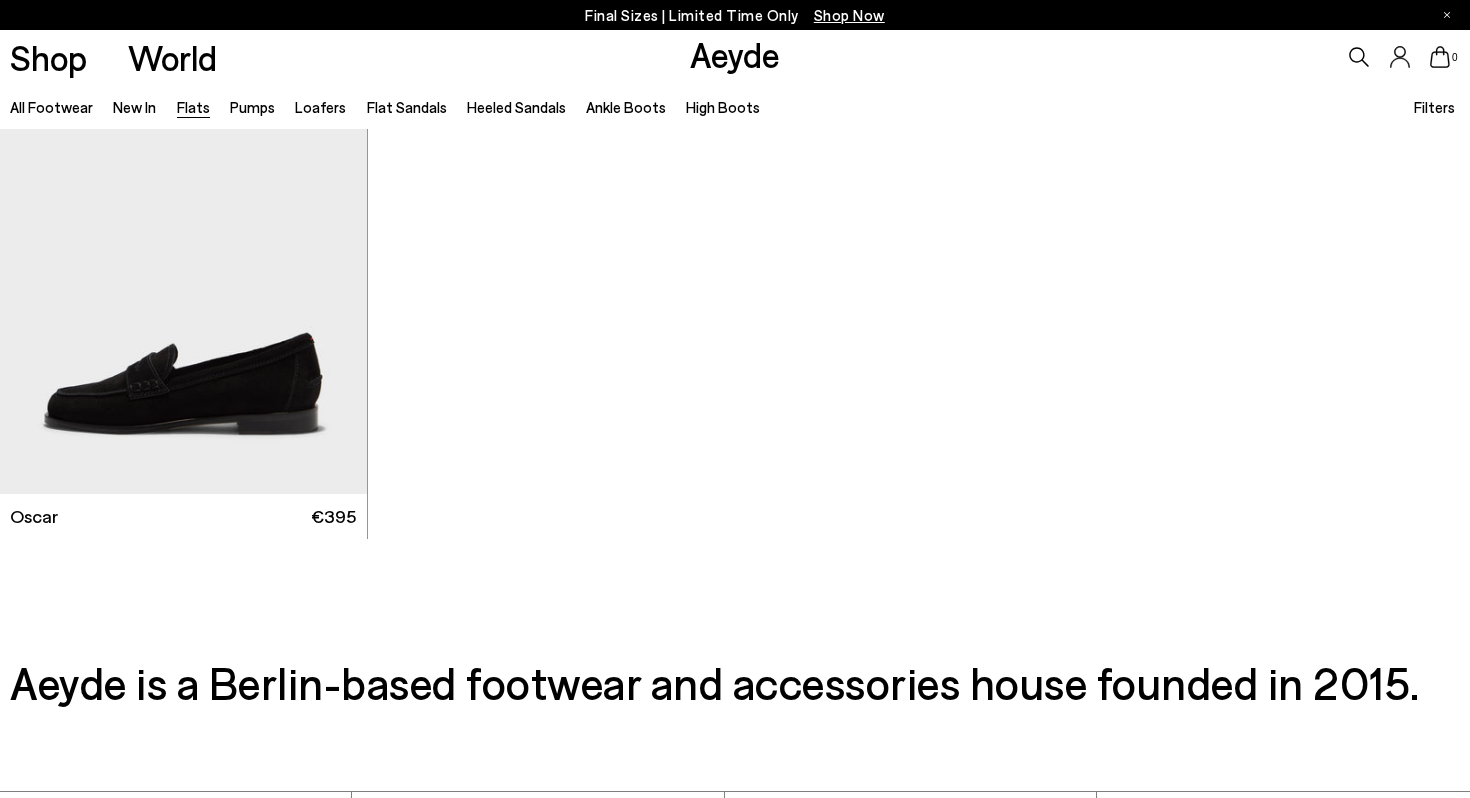 scroll, scrollTop: 10768, scrollLeft: 0, axis: vertical 